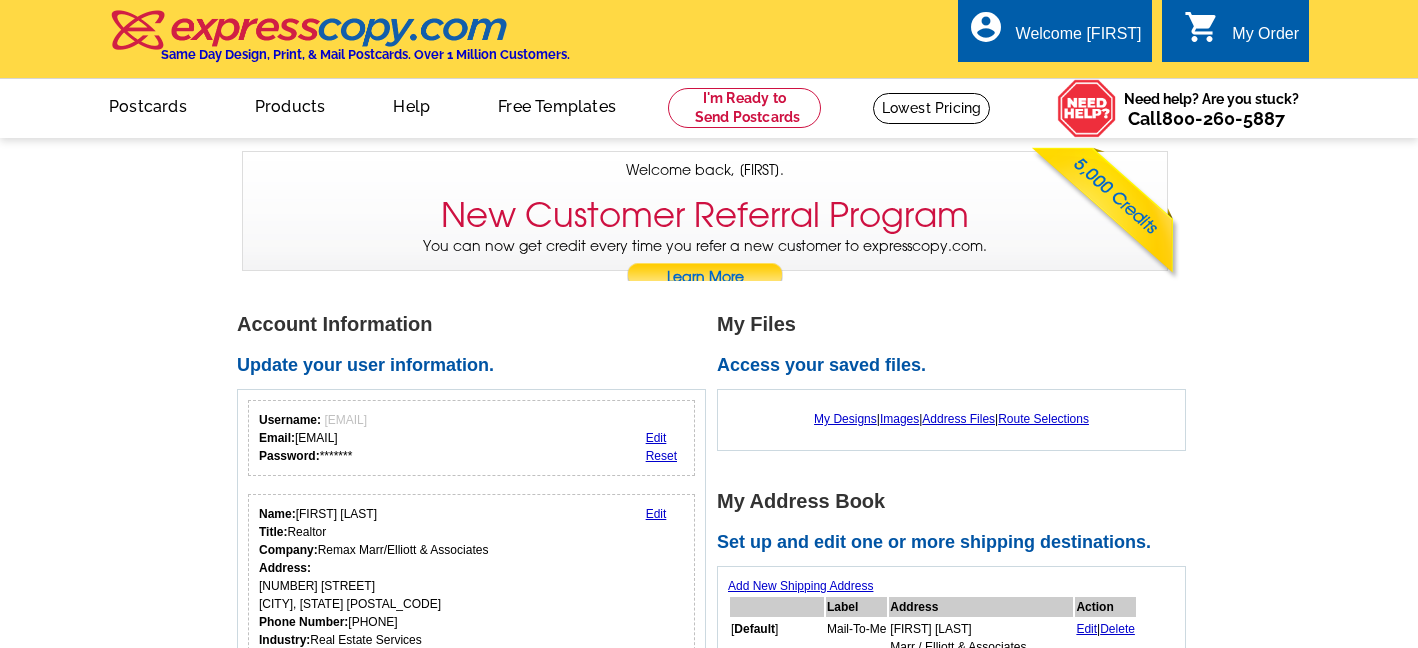 scroll, scrollTop: 0, scrollLeft: 0, axis: both 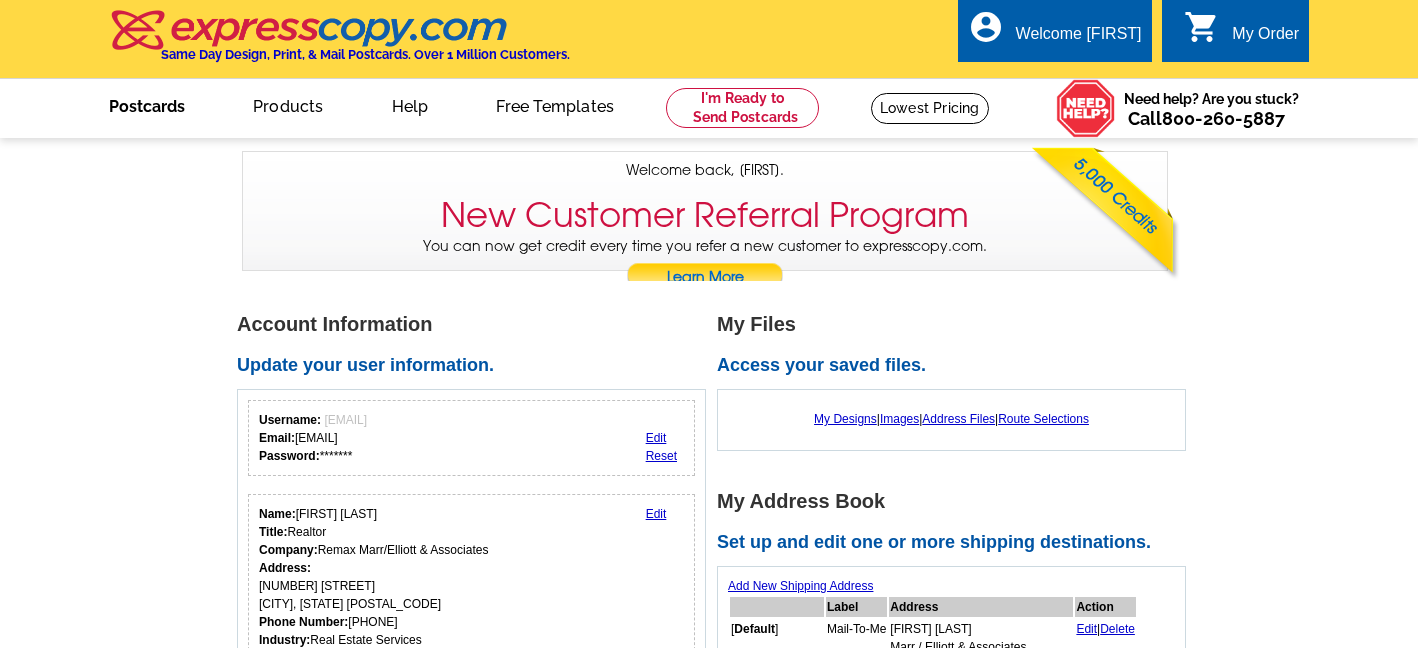 click on "Postcards" at bounding box center [147, 104] 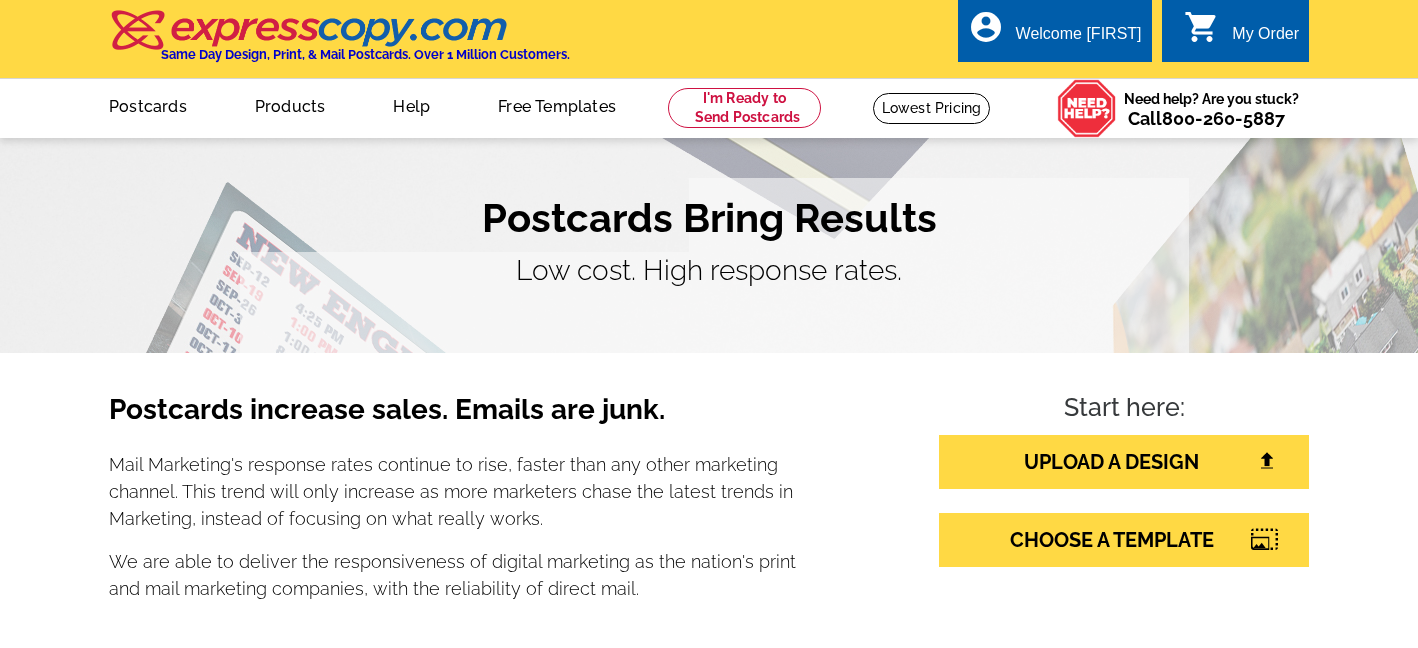 scroll, scrollTop: 0, scrollLeft: 0, axis: both 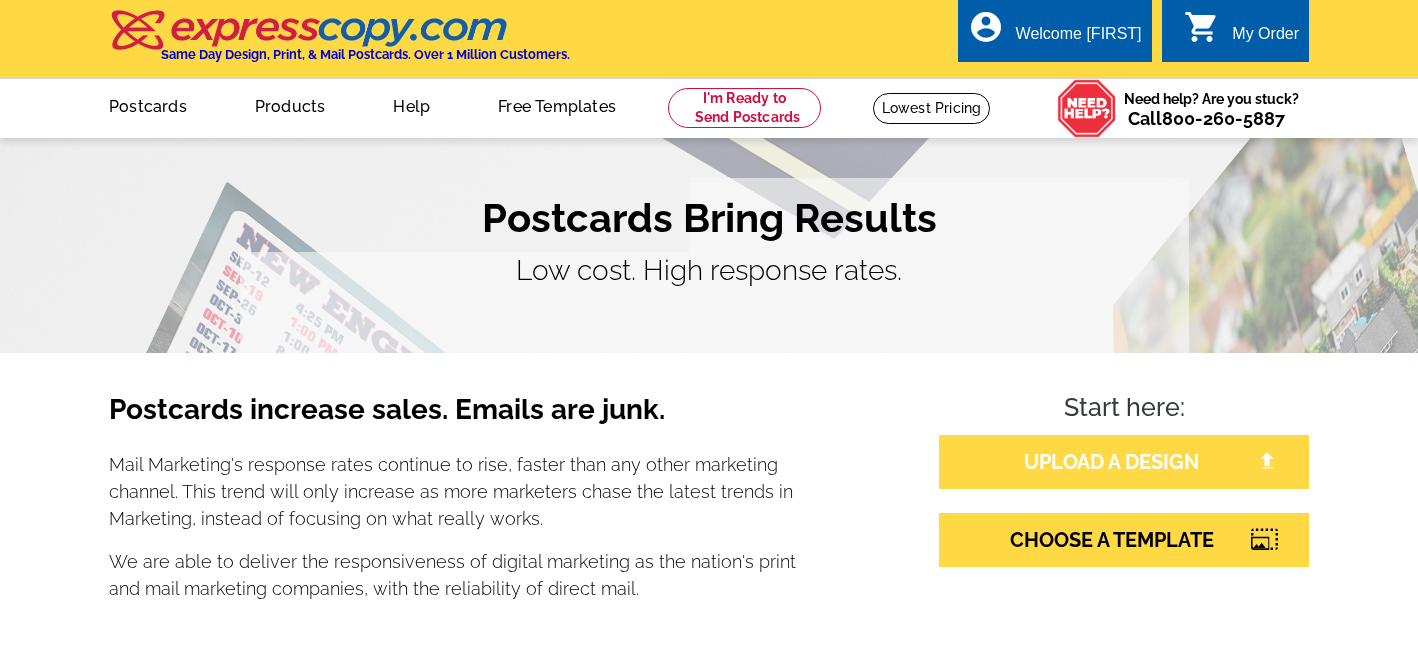 click on "UPLOAD A DESIGN" at bounding box center (1124, 462) 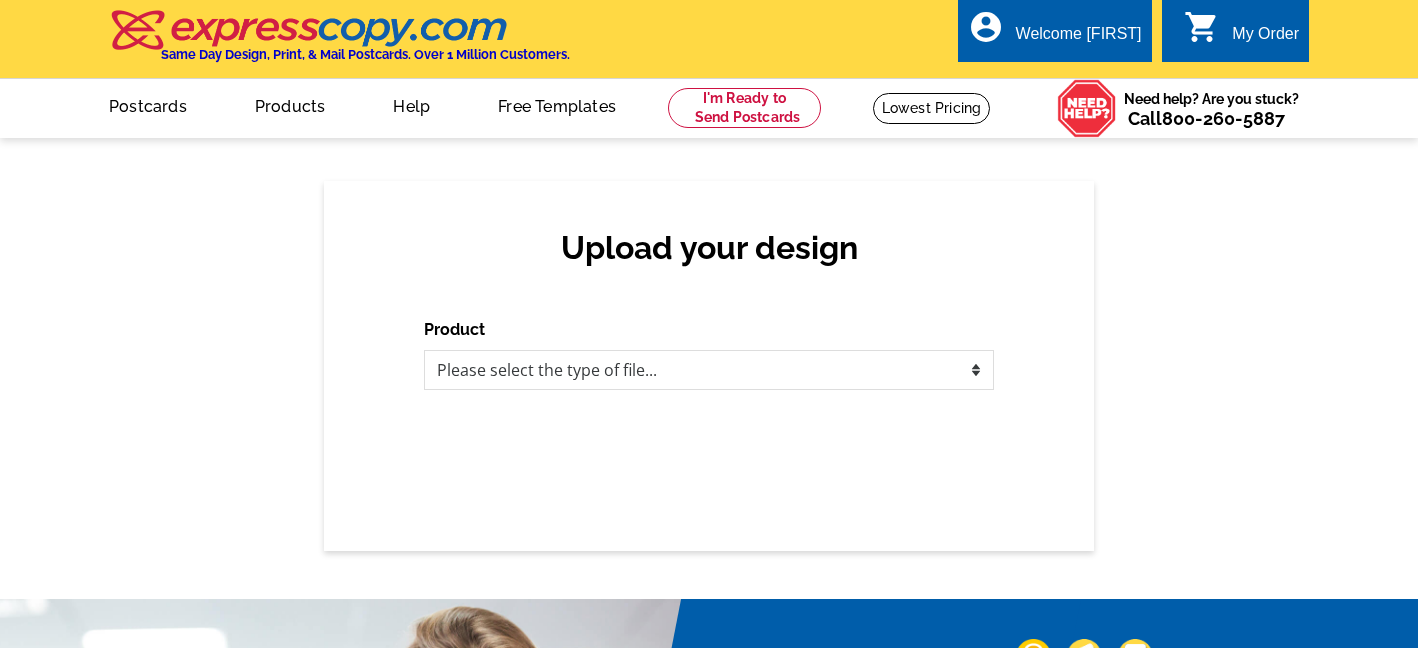 scroll, scrollTop: 0, scrollLeft: 0, axis: both 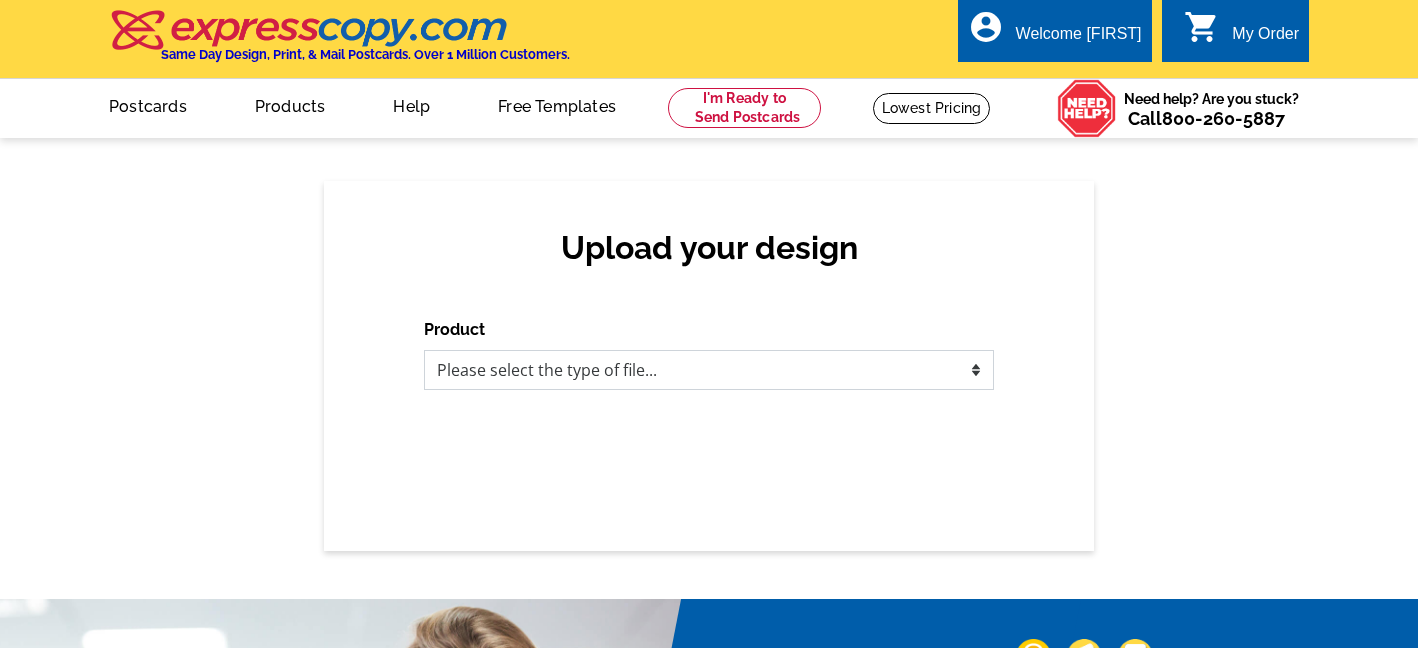 click on "Please select the type of file...
Postcards
Business Cards
Letters and flyers
Greeting Cards
Door Hangers" at bounding box center [709, 370] 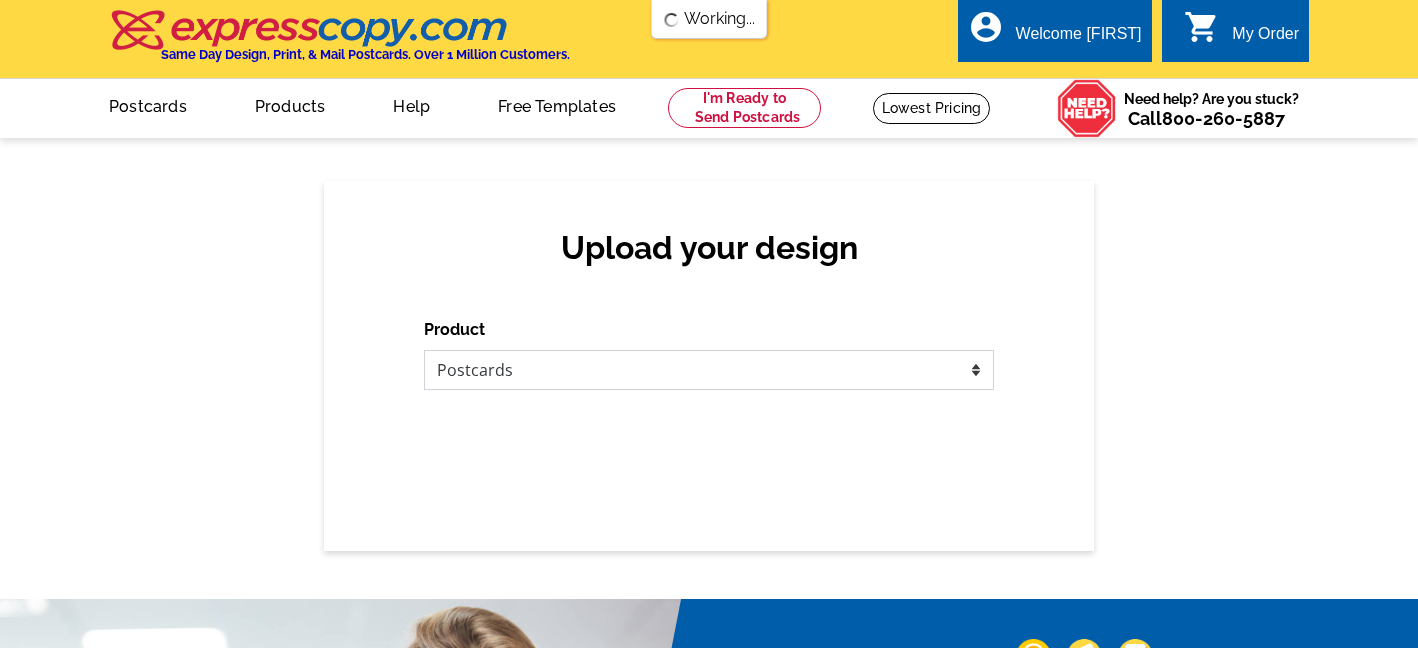 scroll, scrollTop: 0, scrollLeft: 0, axis: both 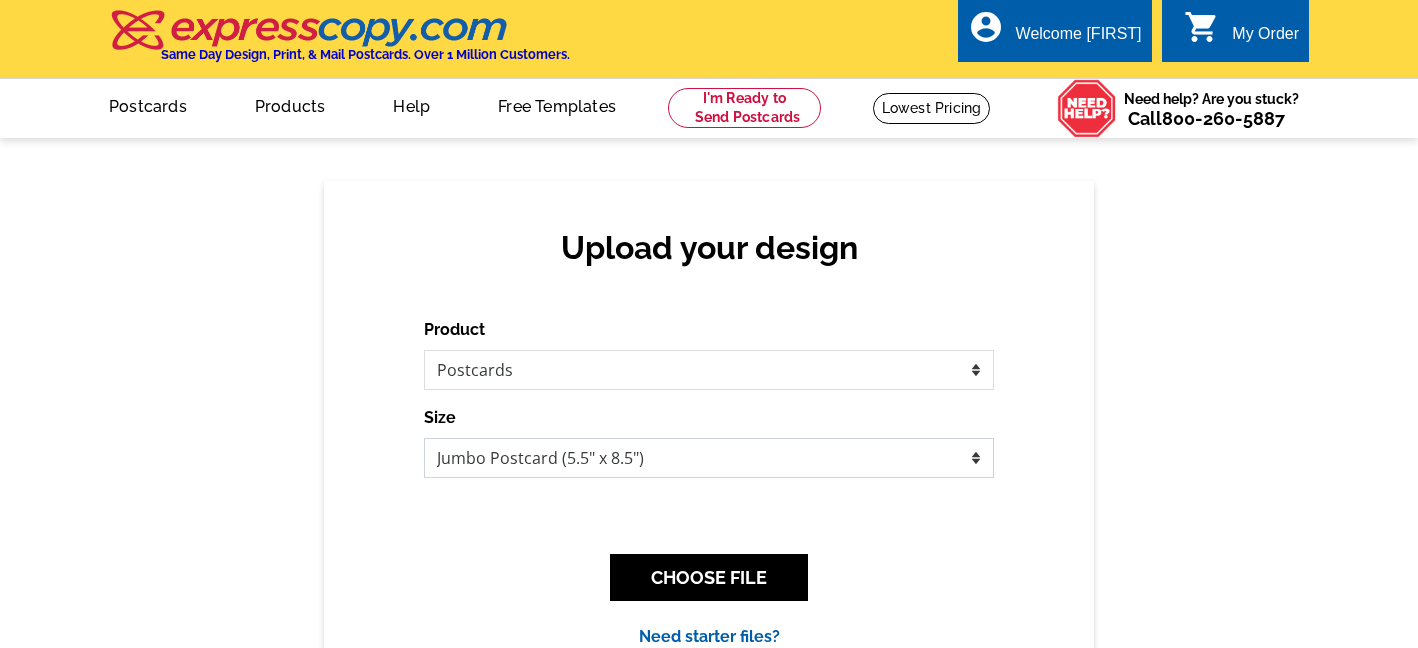click on "Jumbo Postcard (5.5" x 8.5") Regular Postcard (4.25" x 5.6") Panoramic Postcard (5.75" x 11.25") Giant Postcard (8.5" x 11") EDDM Postcard (6.125" x 8.25")" at bounding box center (709, 458) 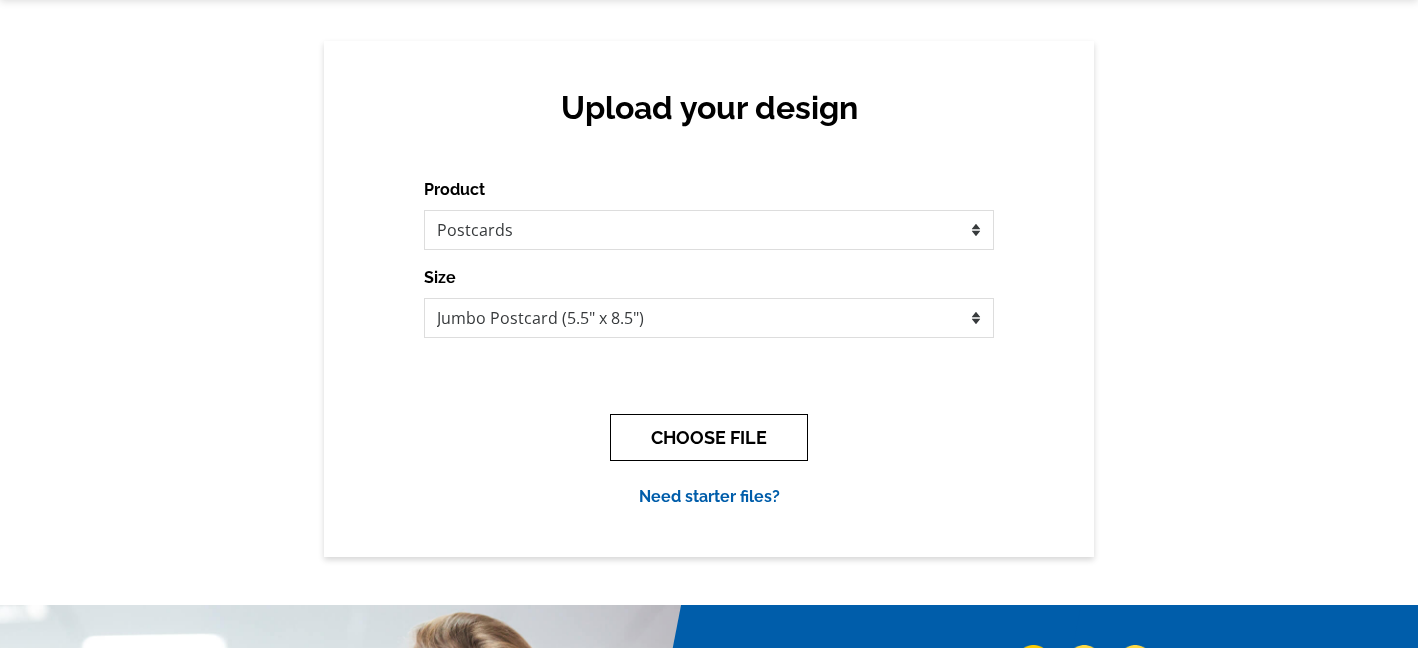 click on "CHOOSE FILE" at bounding box center [709, 437] 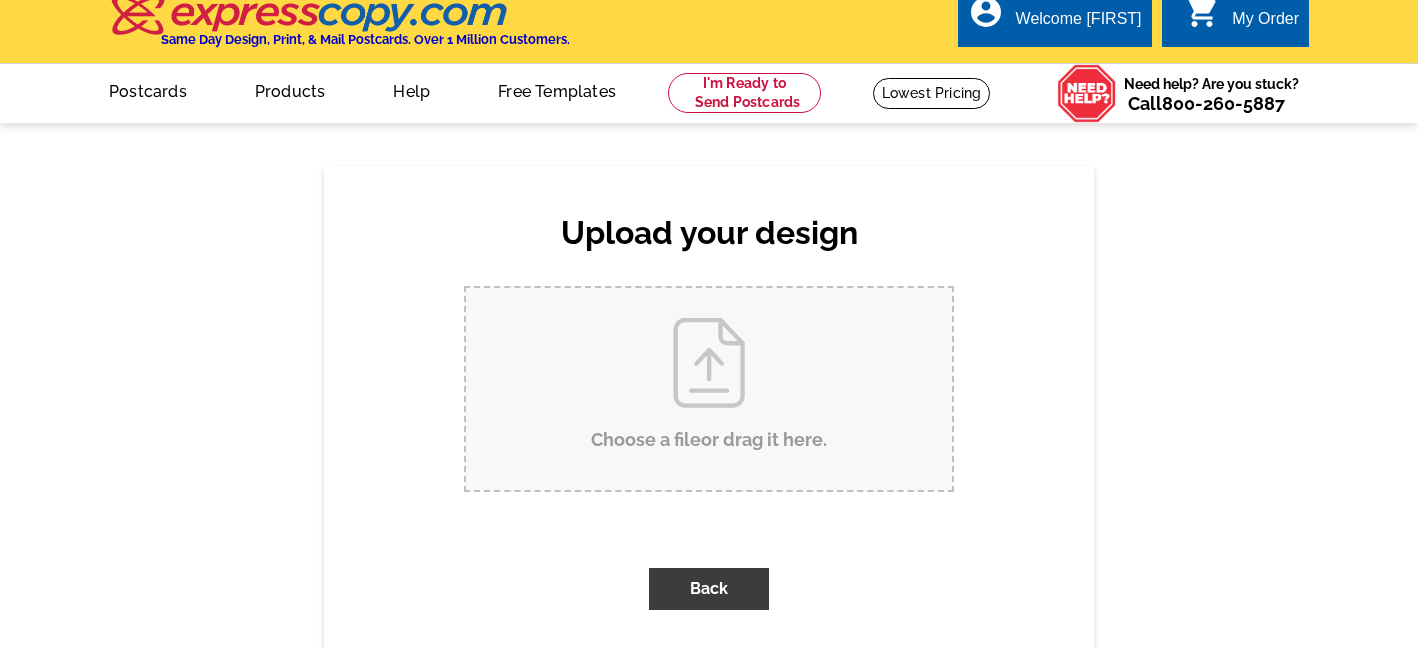 scroll, scrollTop: 0, scrollLeft: 0, axis: both 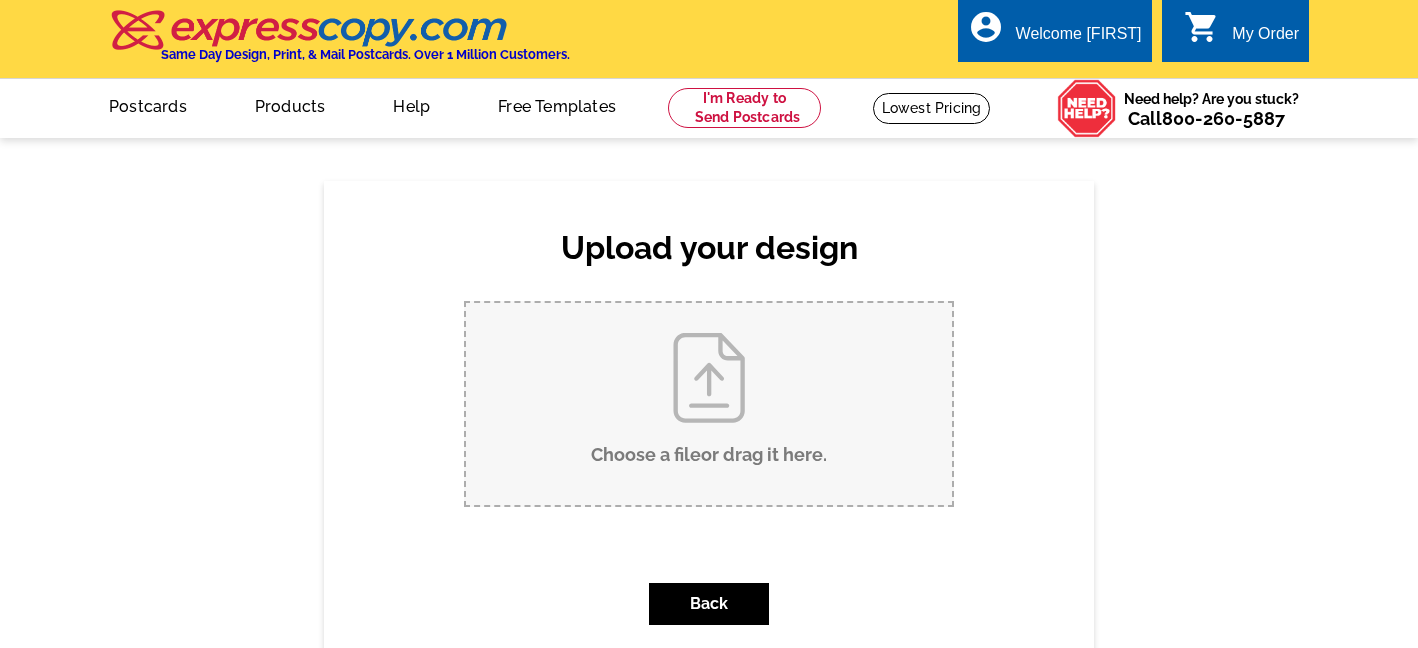click on "Choose a file  or drag it here ." at bounding box center (709, 404) 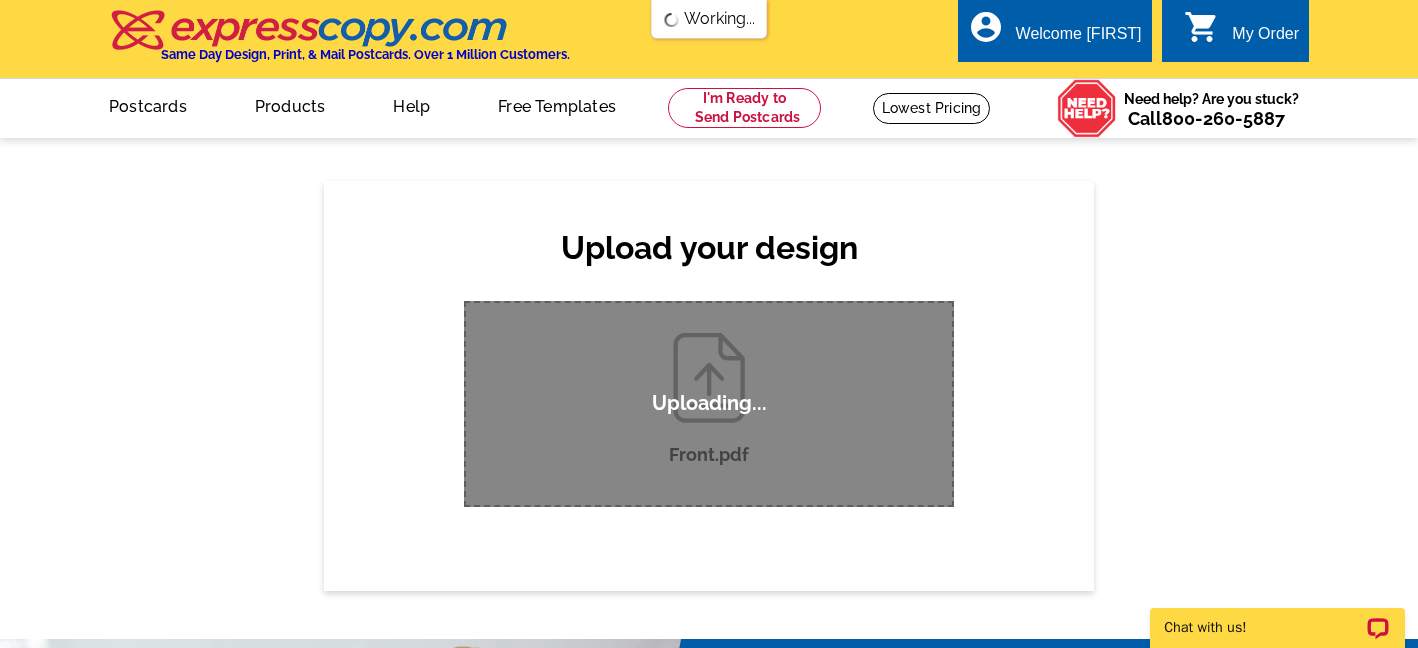type 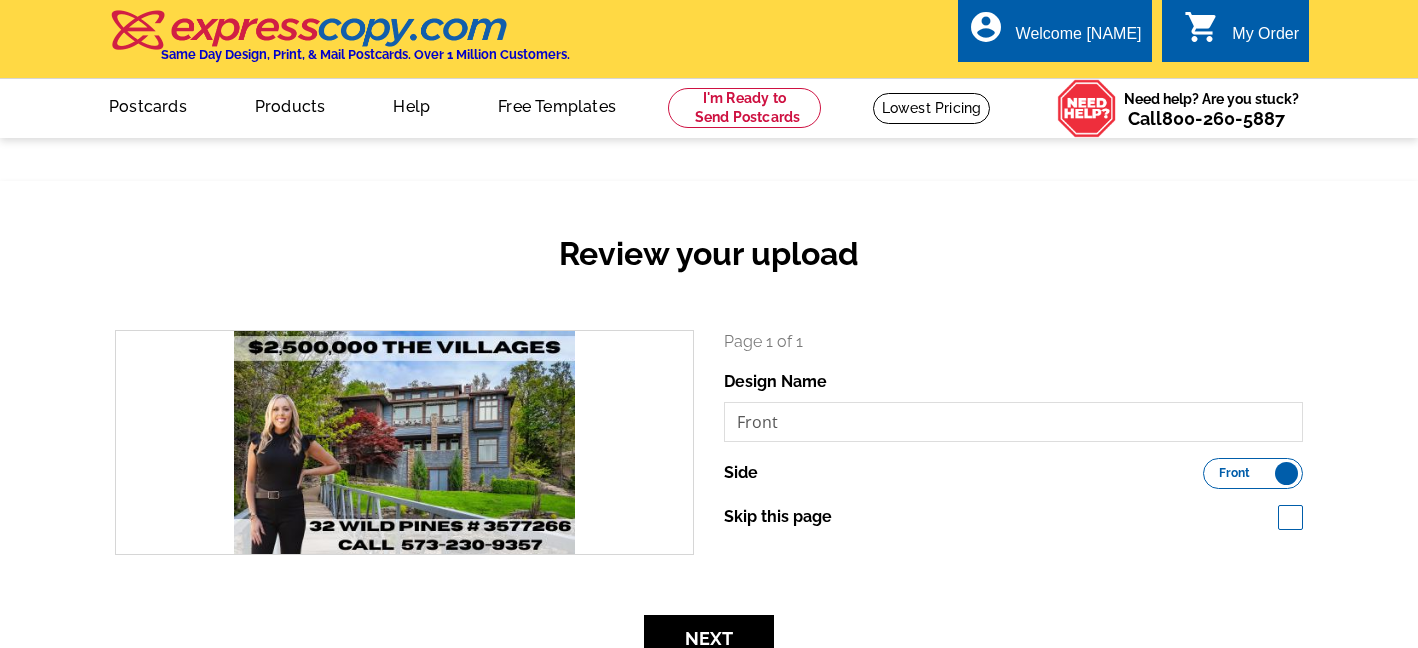 scroll, scrollTop: 0, scrollLeft: 0, axis: both 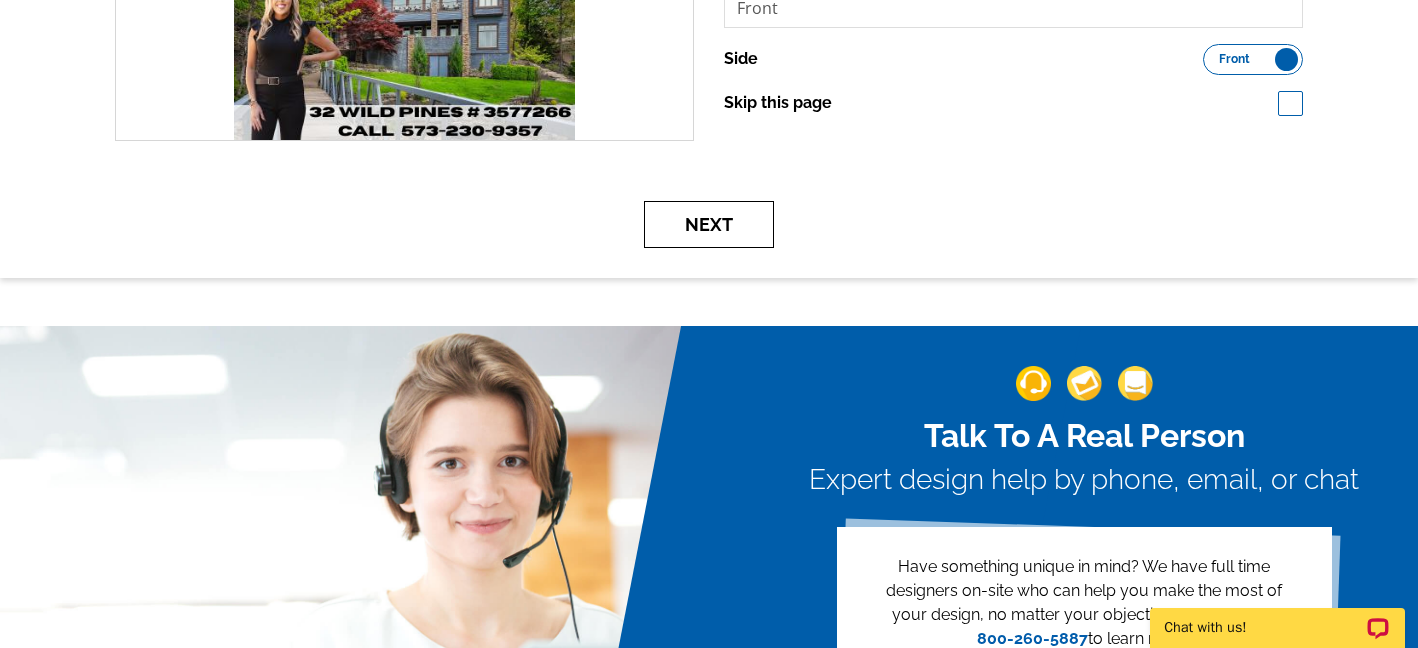 click on "Next" at bounding box center [709, 224] 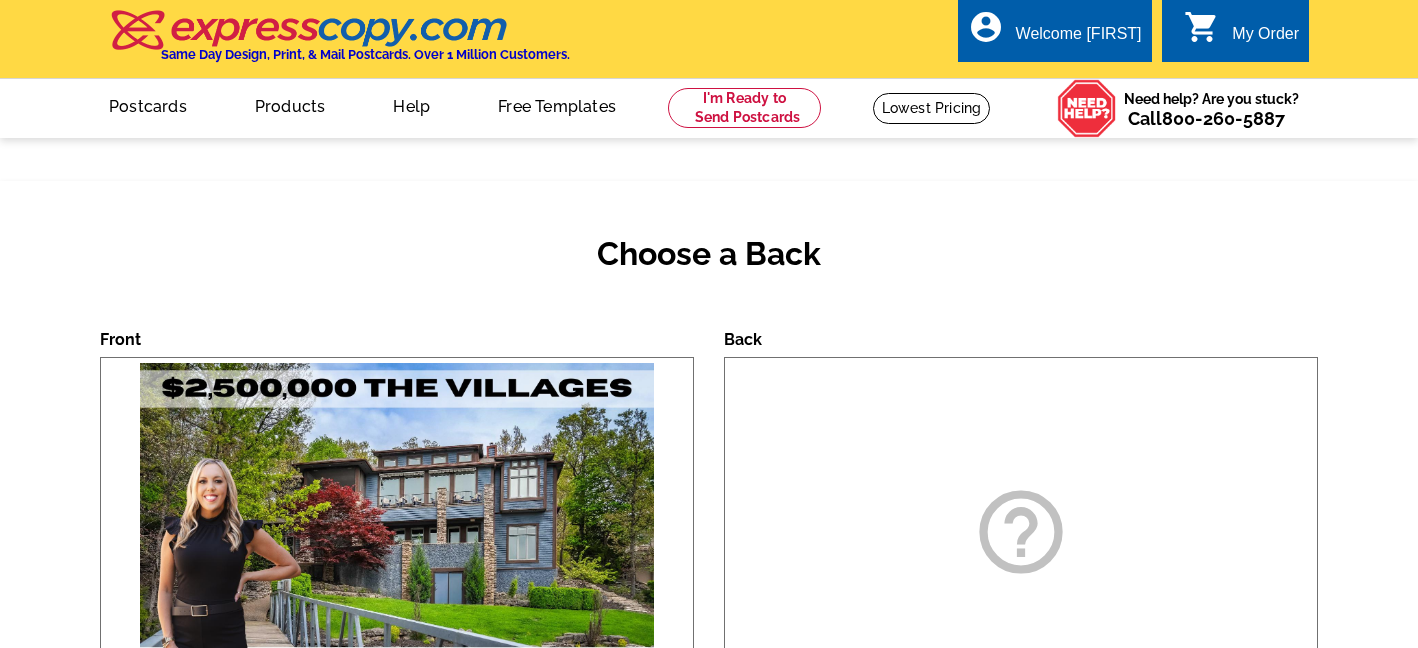 scroll, scrollTop: 0, scrollLeft: 0, axis: both 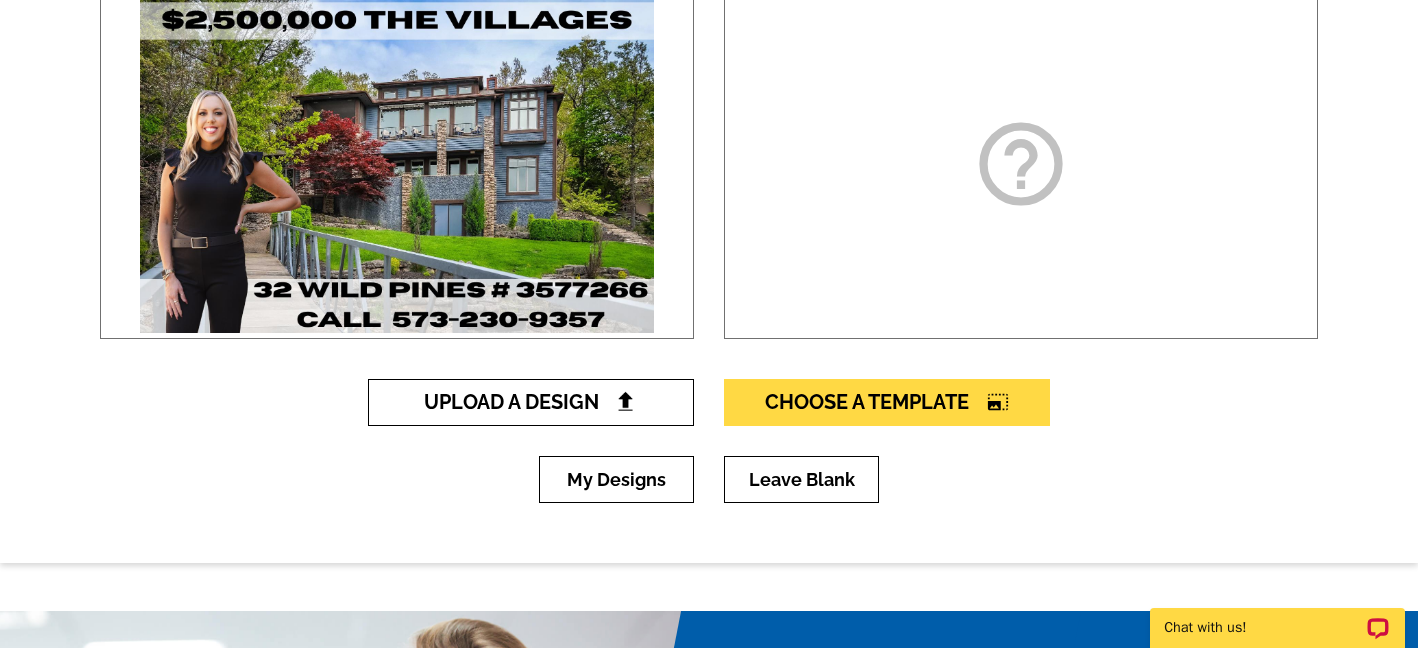 click on "Upload A Design" at bounding box center [531, 402] 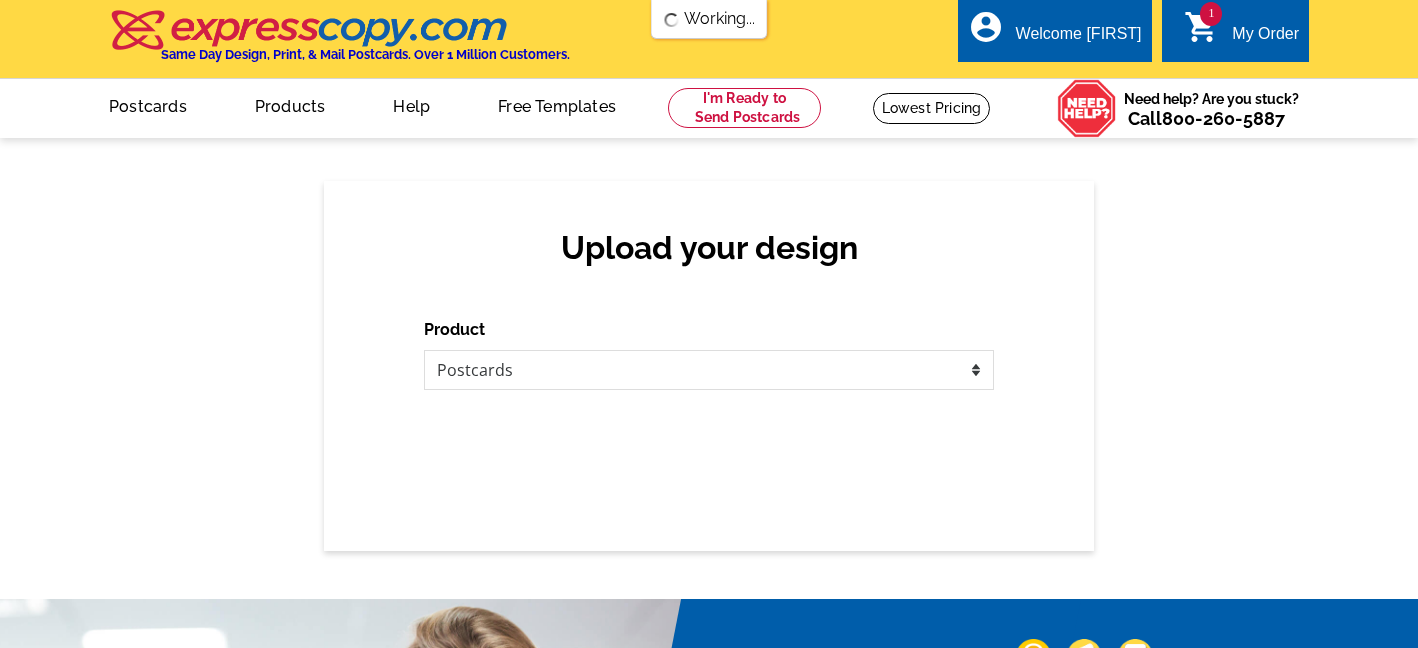 scroll, scrollTop: 0, scrollLeft: 0, axis: both 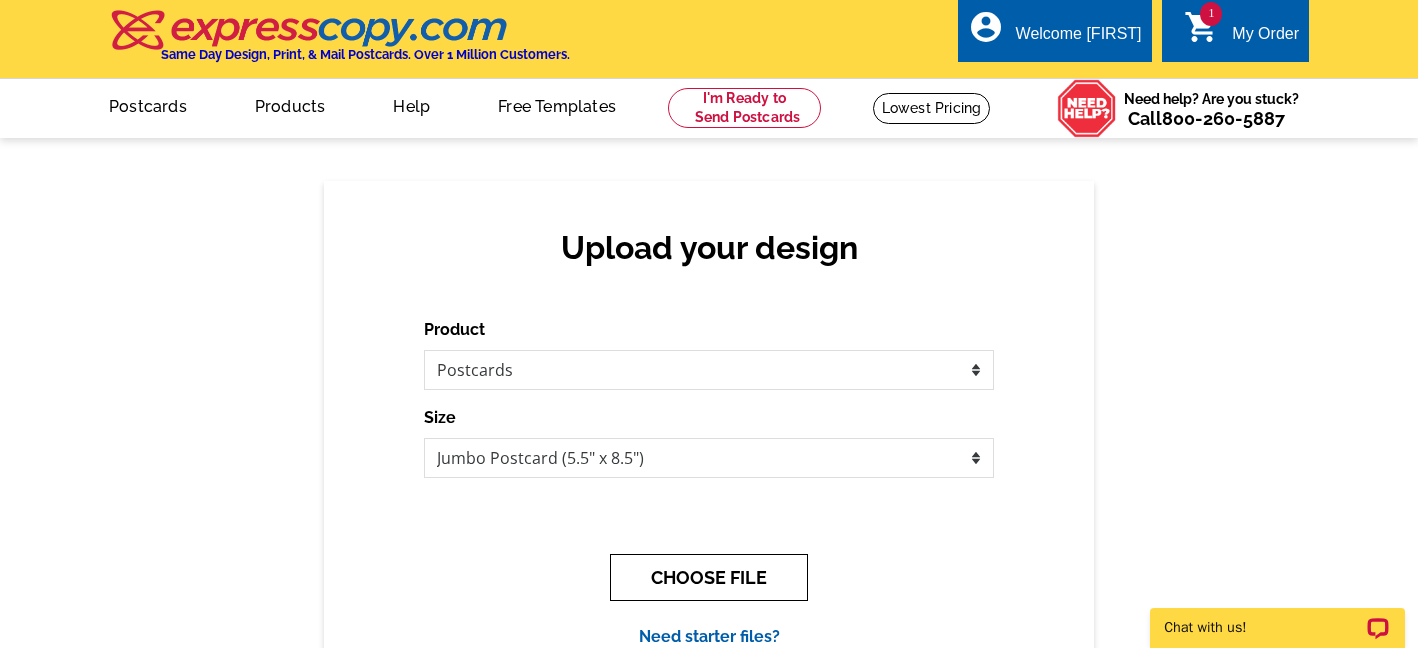 click on "CHOOSE FILE" at bounding box center [709, 577] 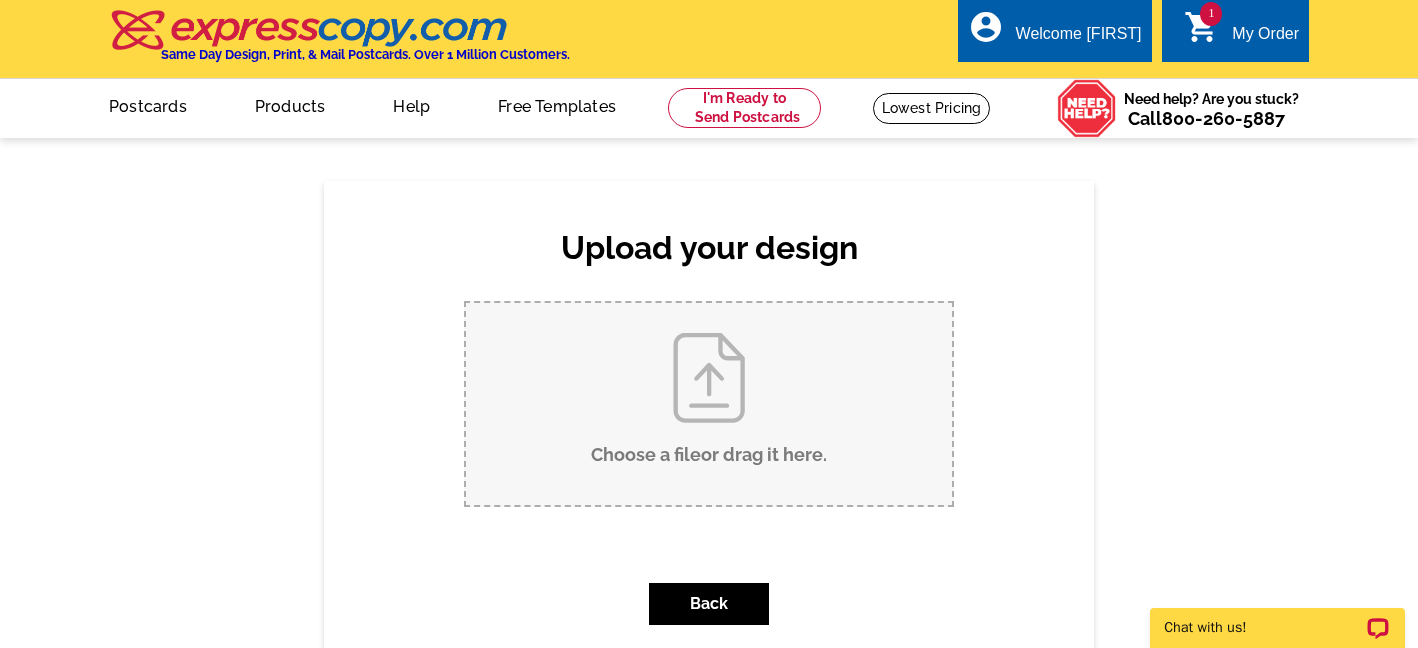 click on "Choose a file  or drag it here ." at bounding box center (709, 404) 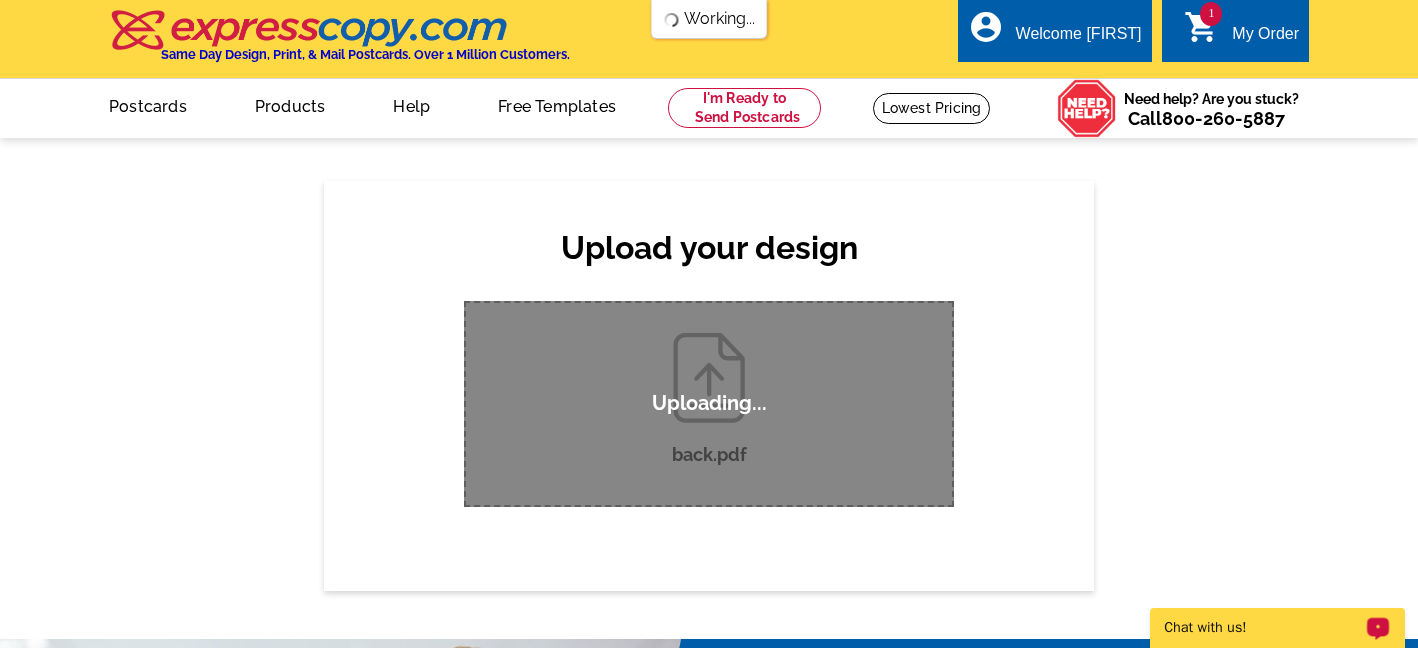 scroll, scrollTop: 0, scrollLeft: 0, axis: both 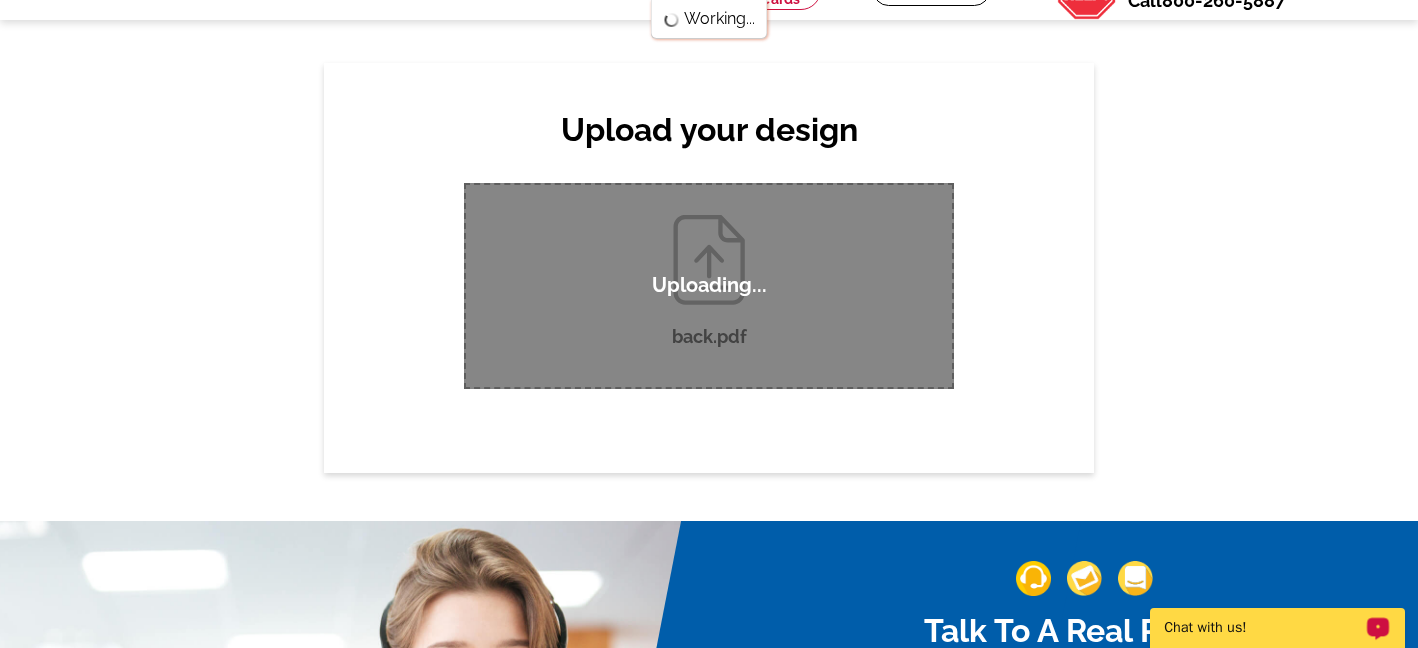 type 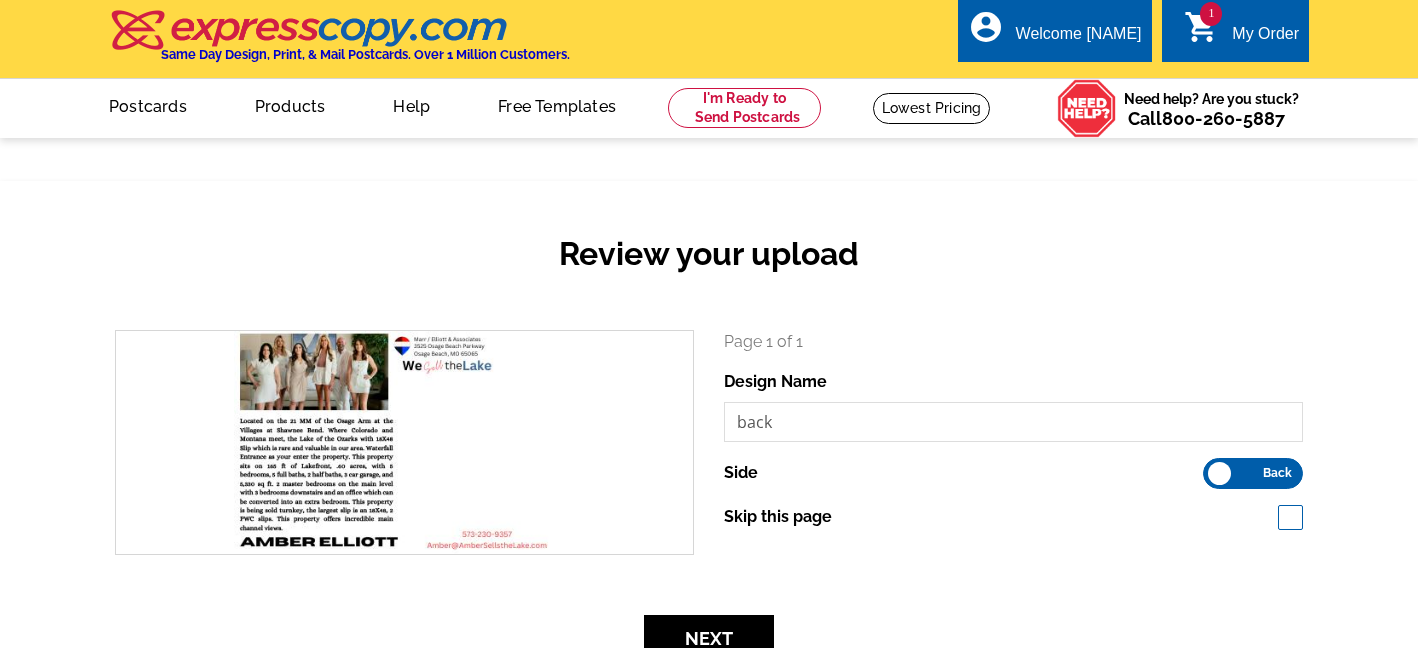 scroll, scrollTop: 0, scrollLeft: 0, axis: both 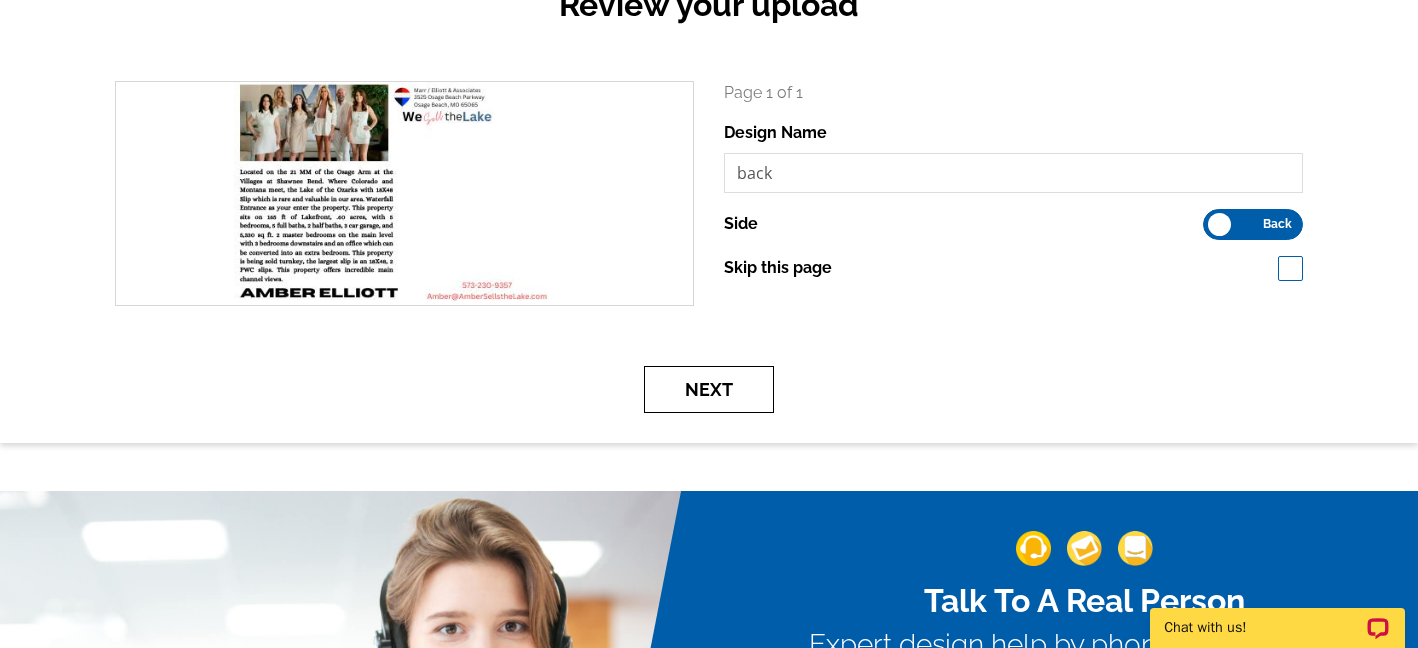 click on "Next" at bounding box center [709, 389] 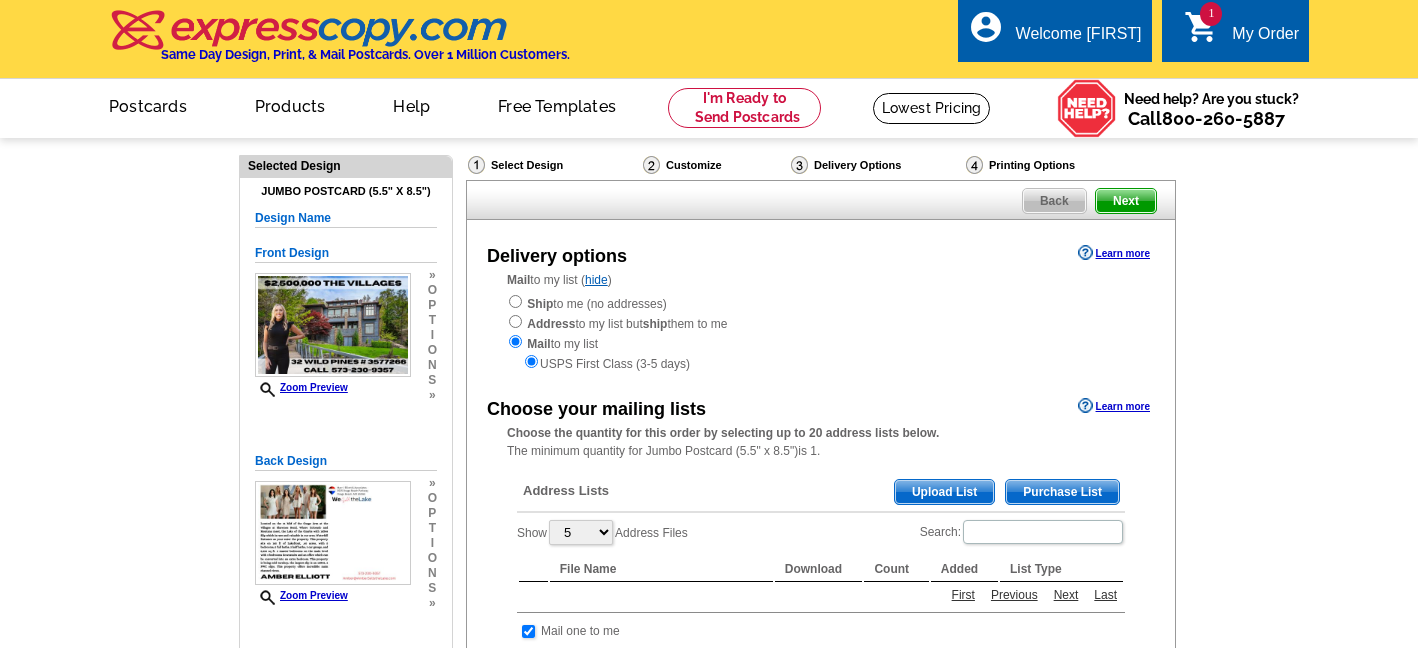 scroll, scrollTop: 0, scrollLeft: 0, axis: both 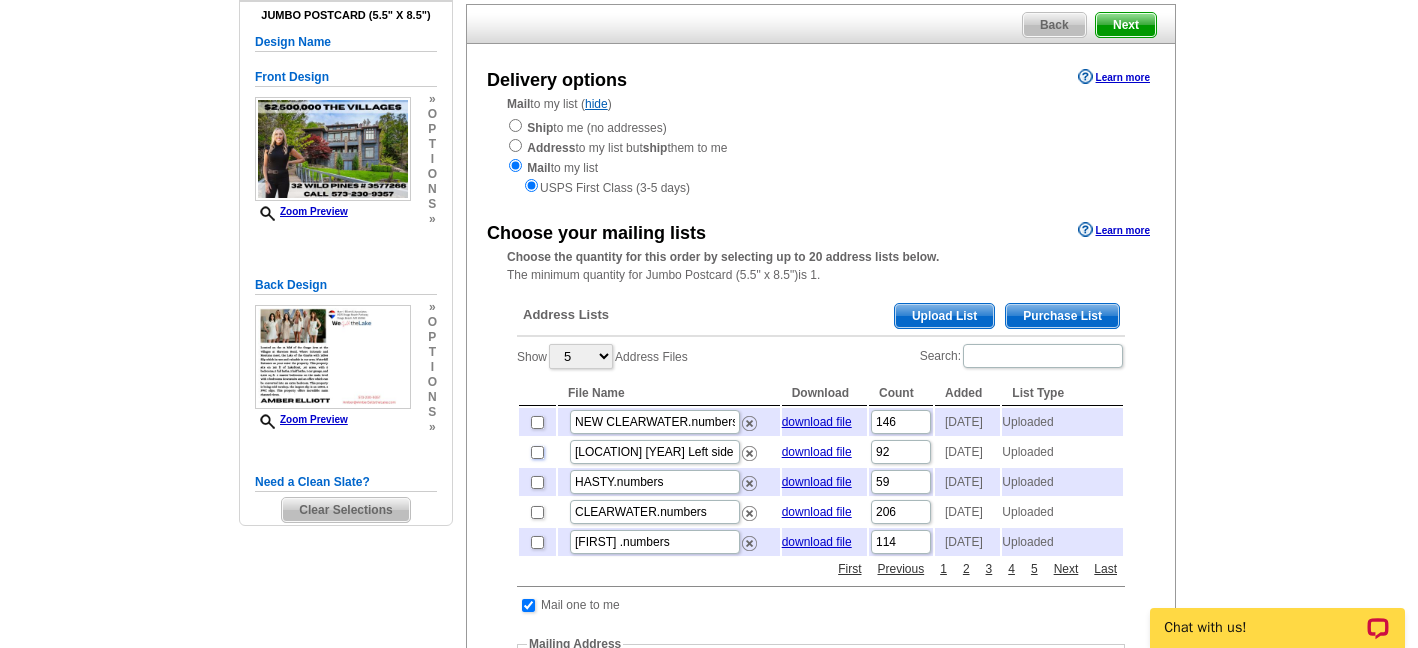 click at bounding box center (537, 452) 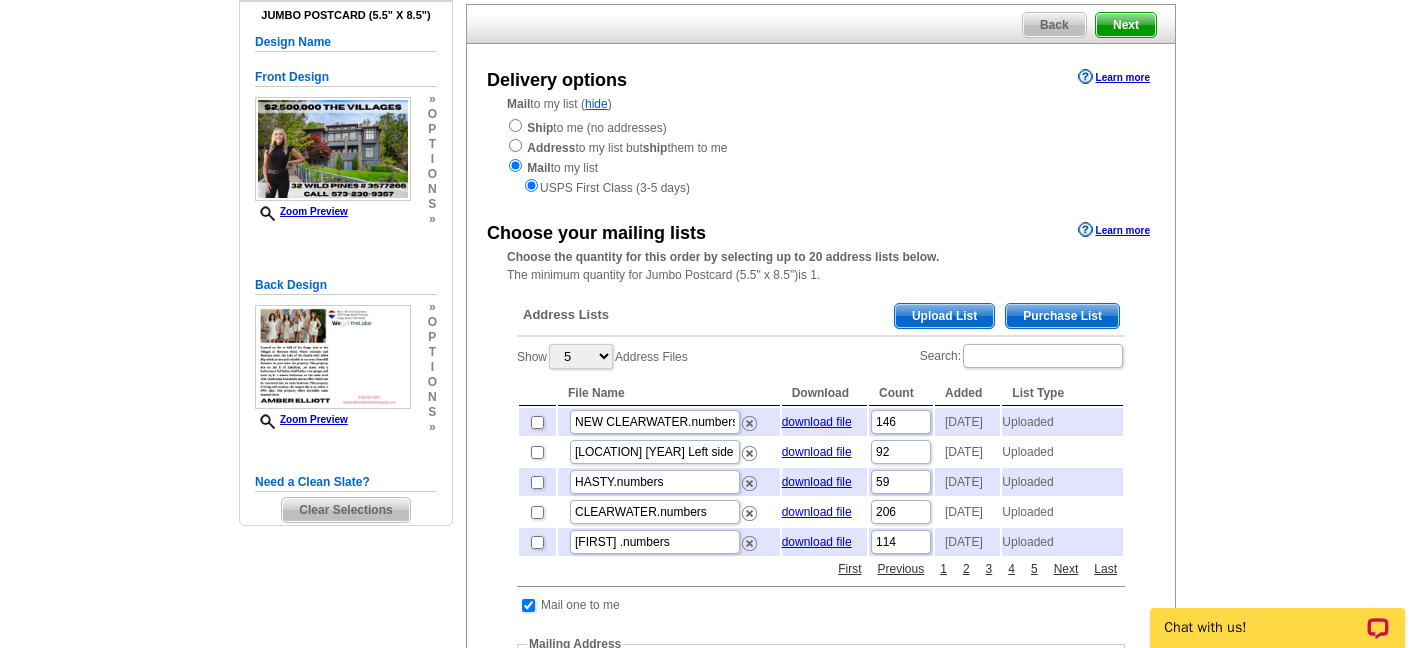 checkbox on "true" 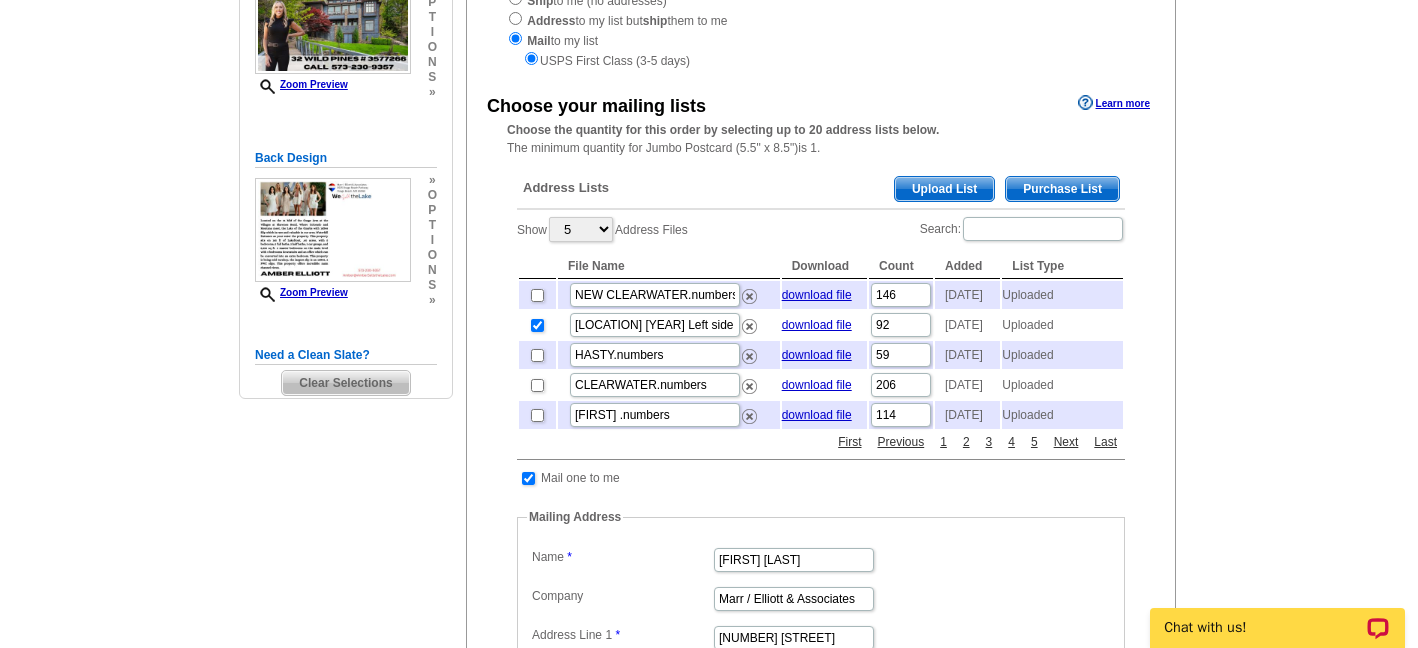scroll, scrollTop: 310, scrollLeft: 0, axis: vertical 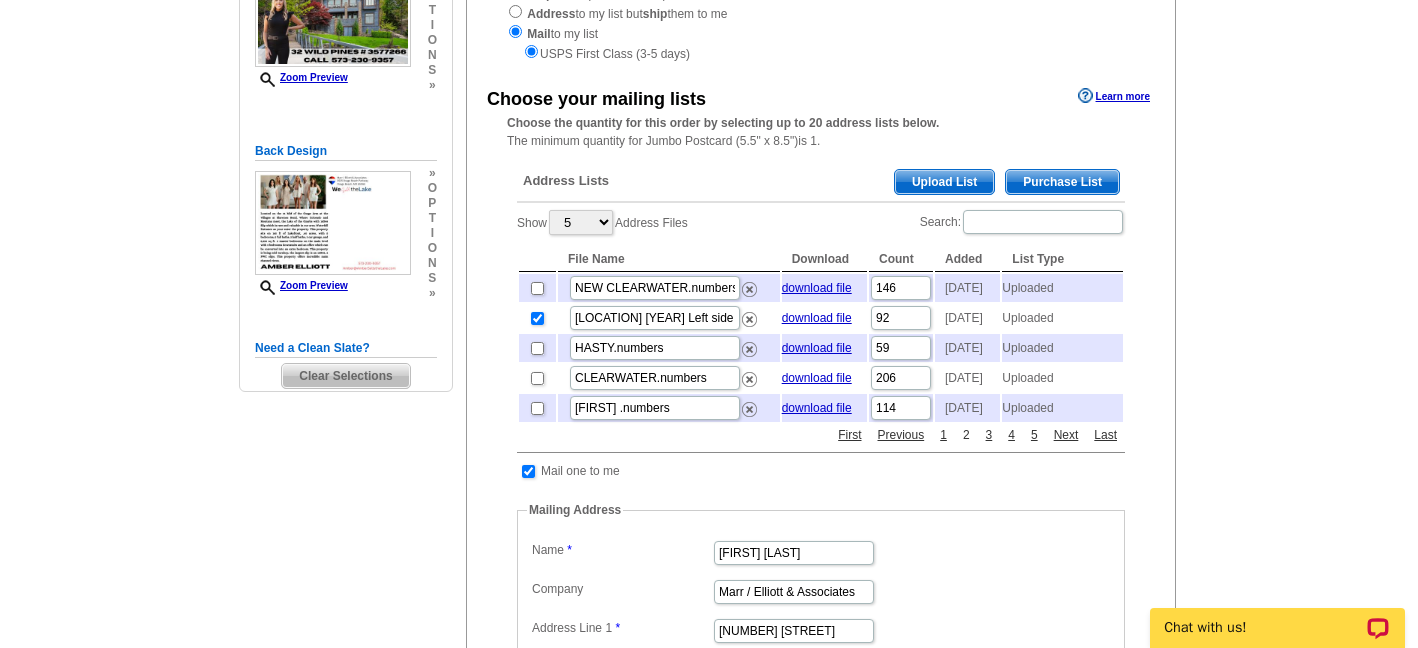 click on "2" at bounding box center [966, 435] 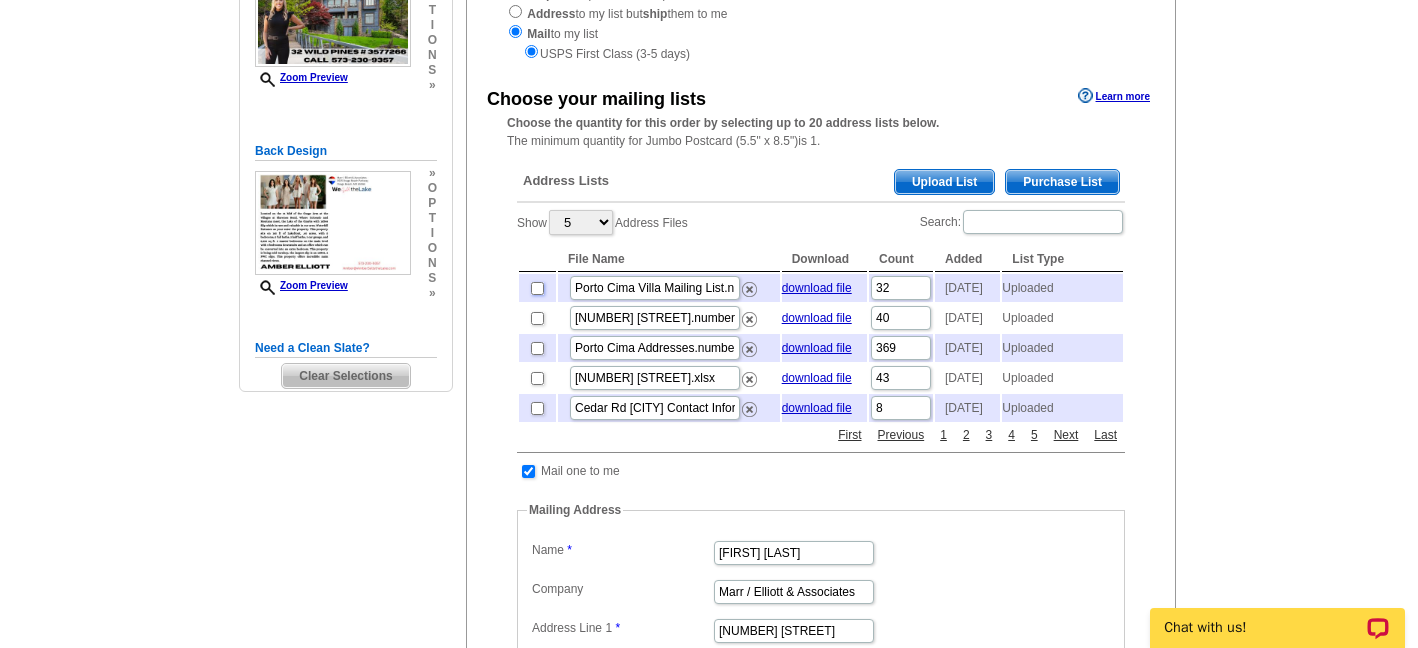 click at bounding box center [537, 288] 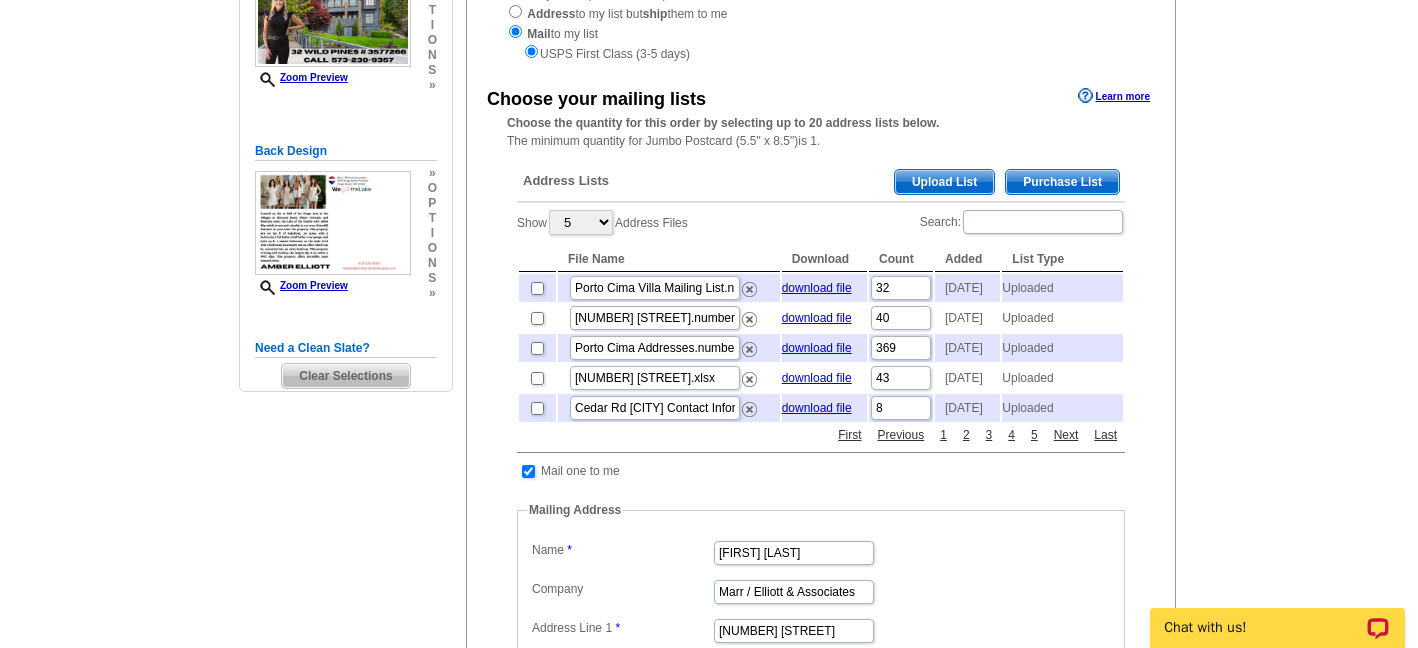 checkbox on "true" 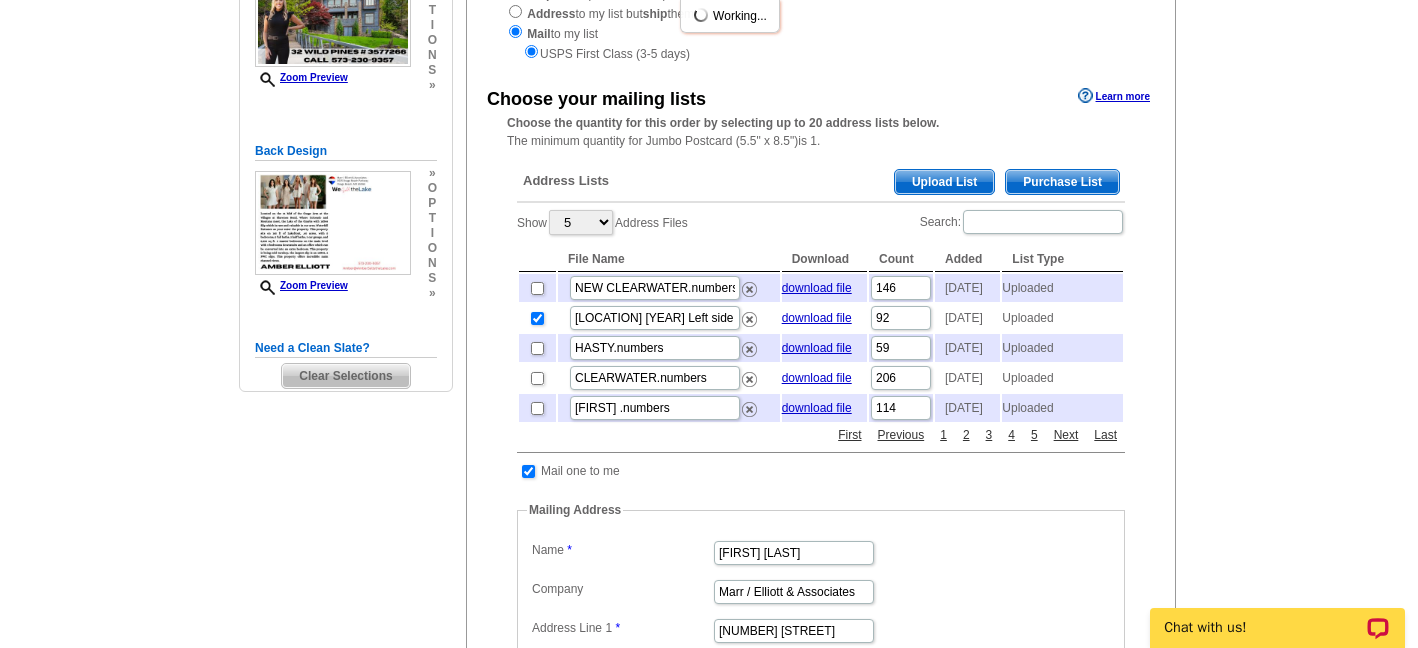 click at bounding box center [537, 348] 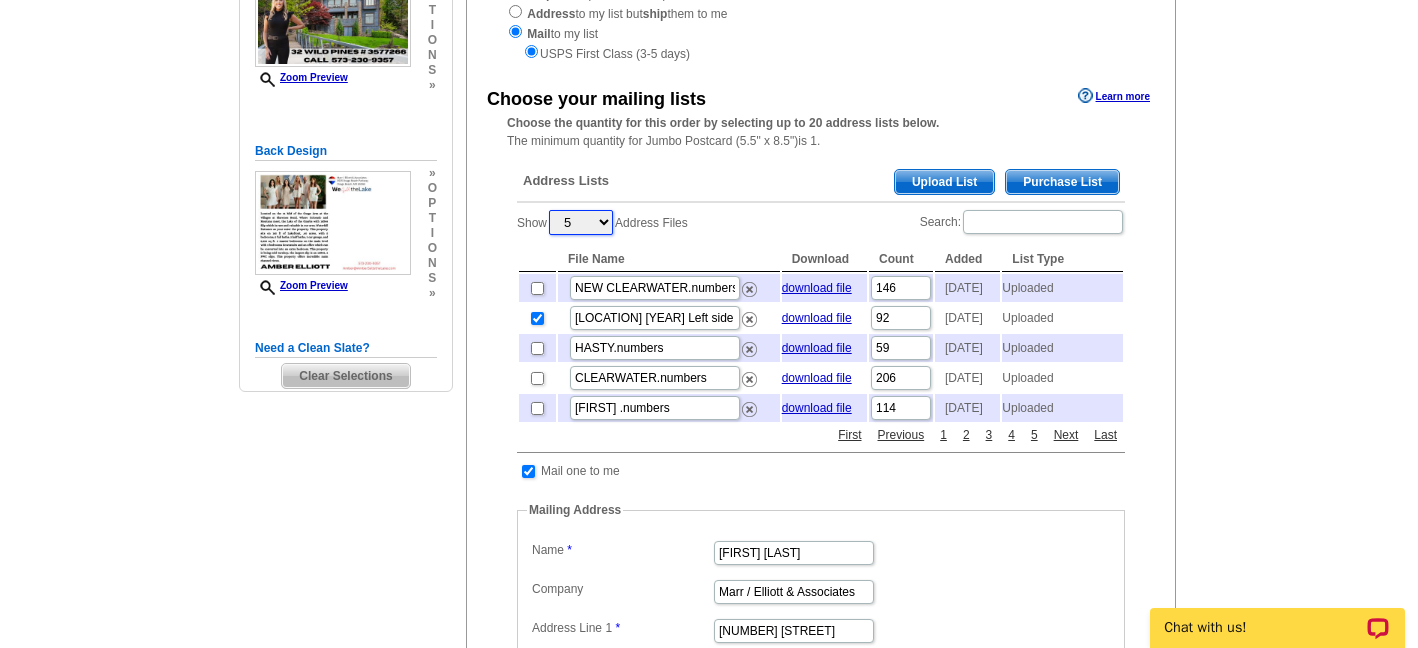 click on "5 10 25 50 100" at bounding box center (581, 222) 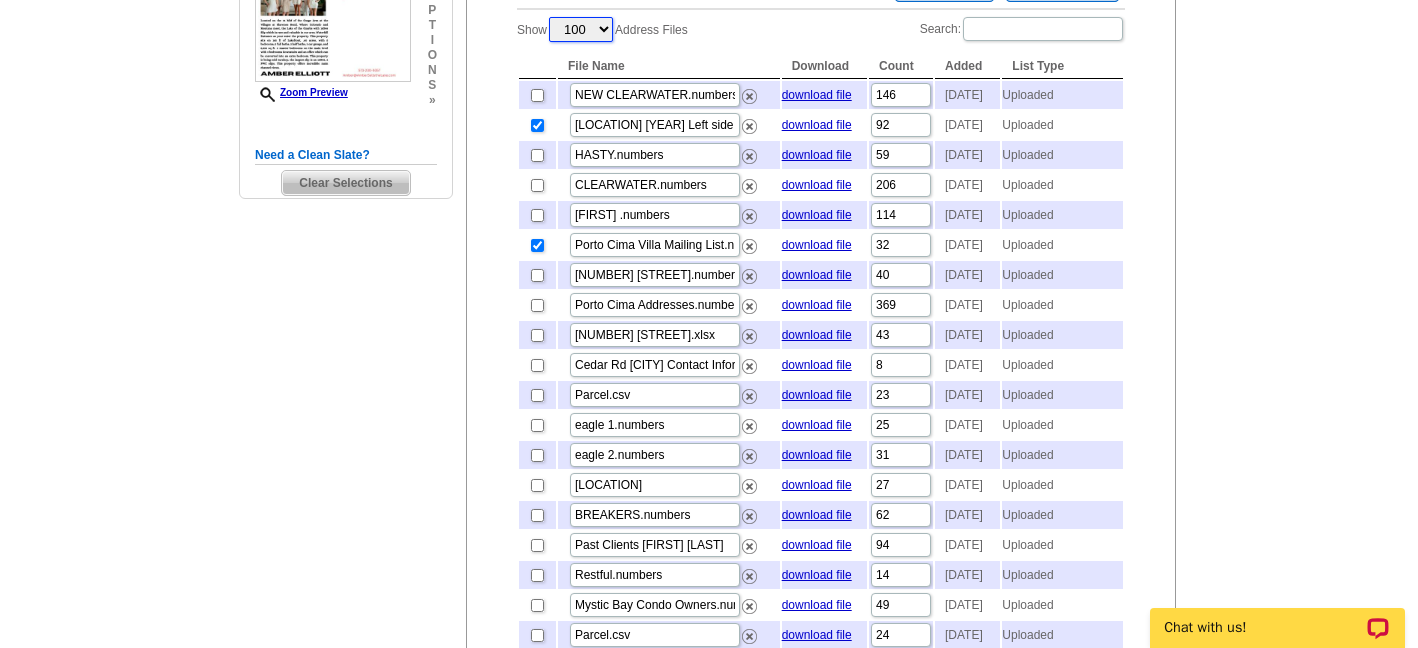 scroll, scrollTop: 508, scrollLeft: 0, axis: vertical 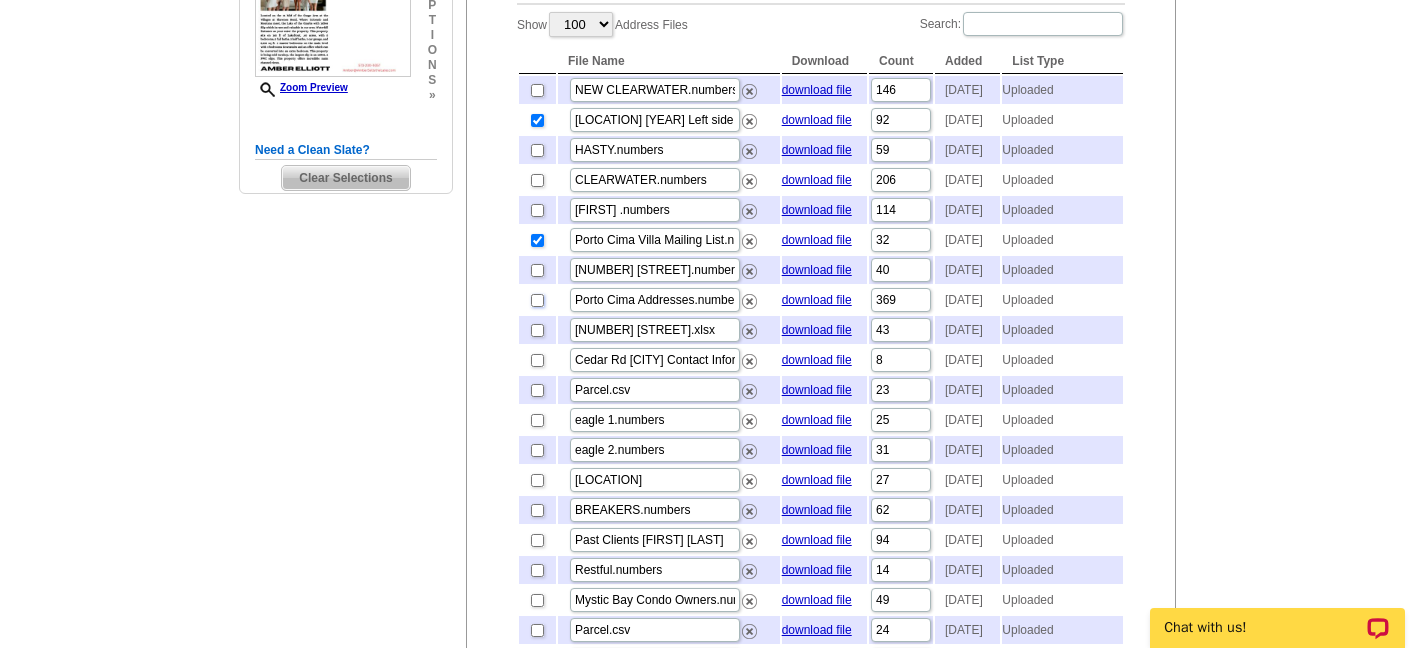 click at bounding box center (537, 300) 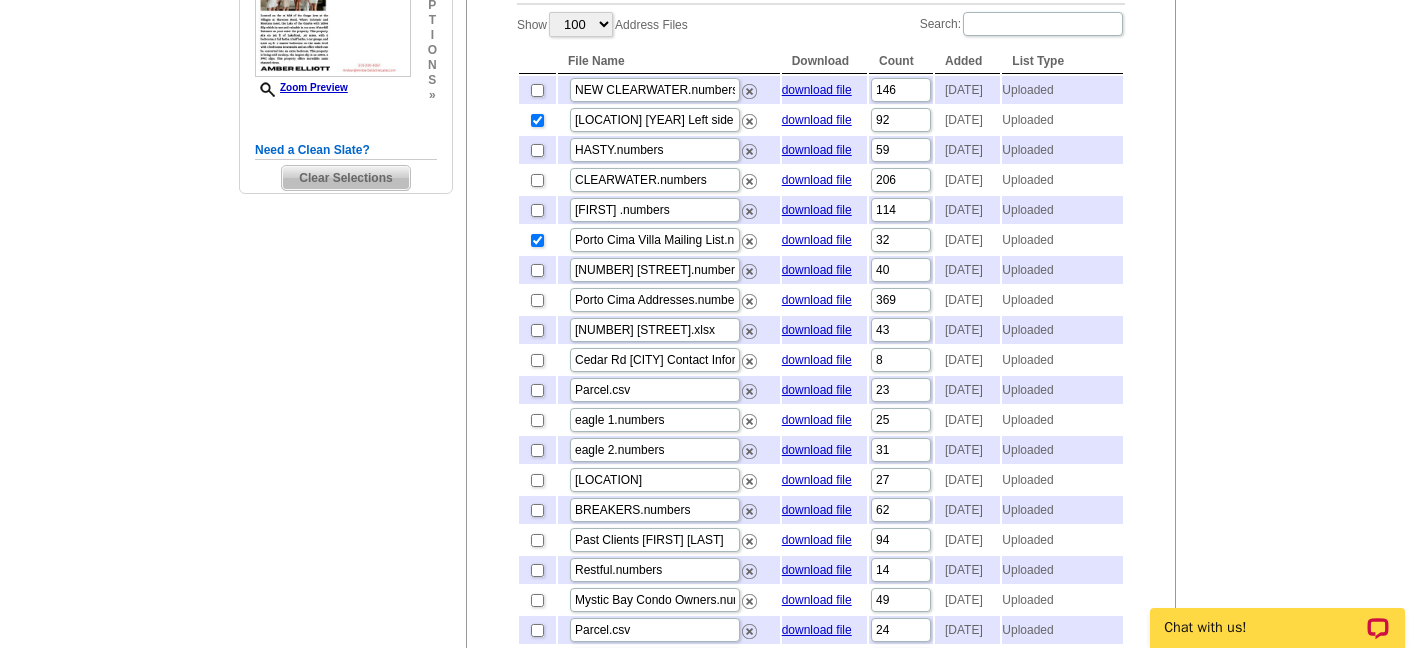 checkbox on "true" 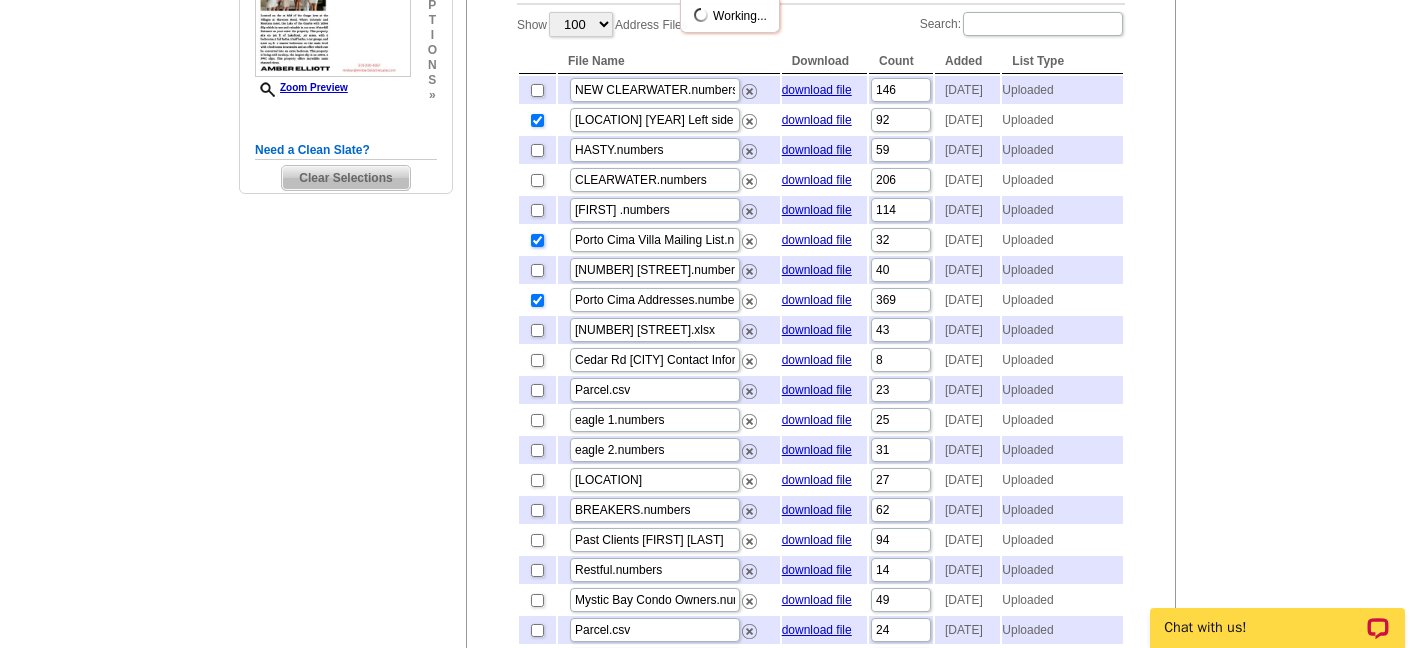 click at bounding box center [537, 240] 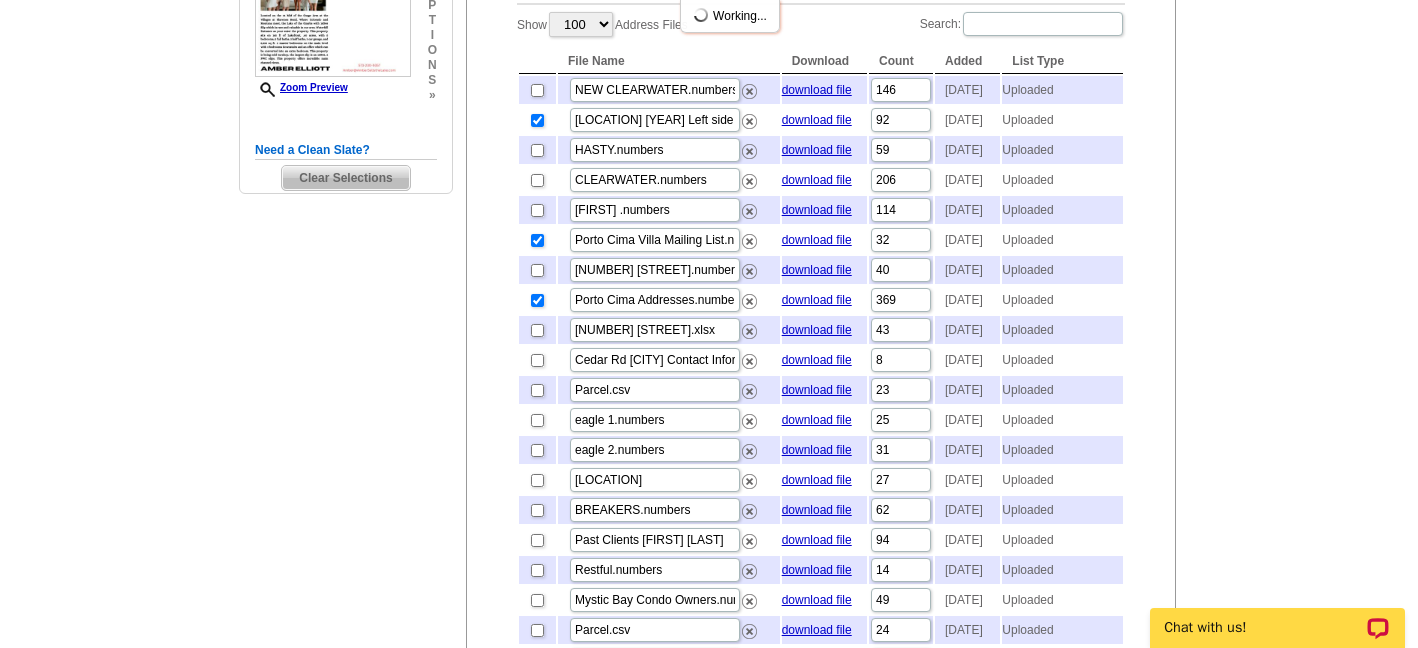 checkbox on "false" 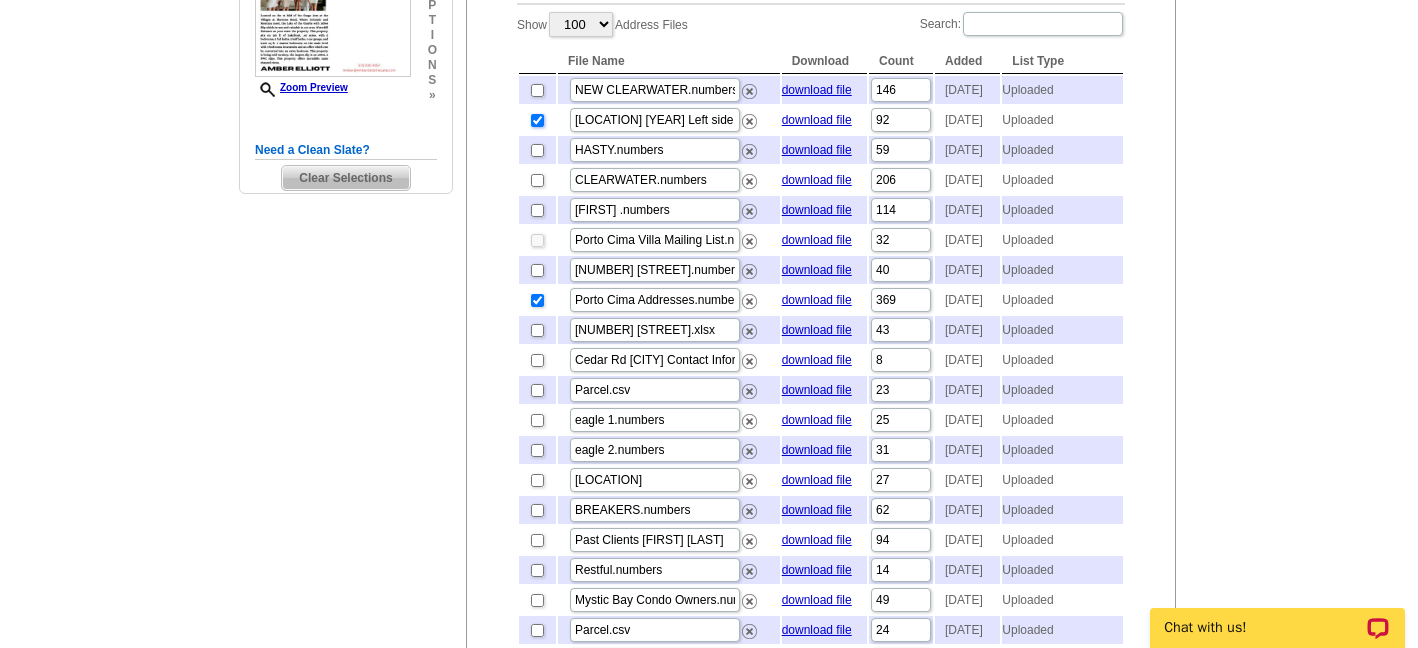 click at bounding box center (537, 120) 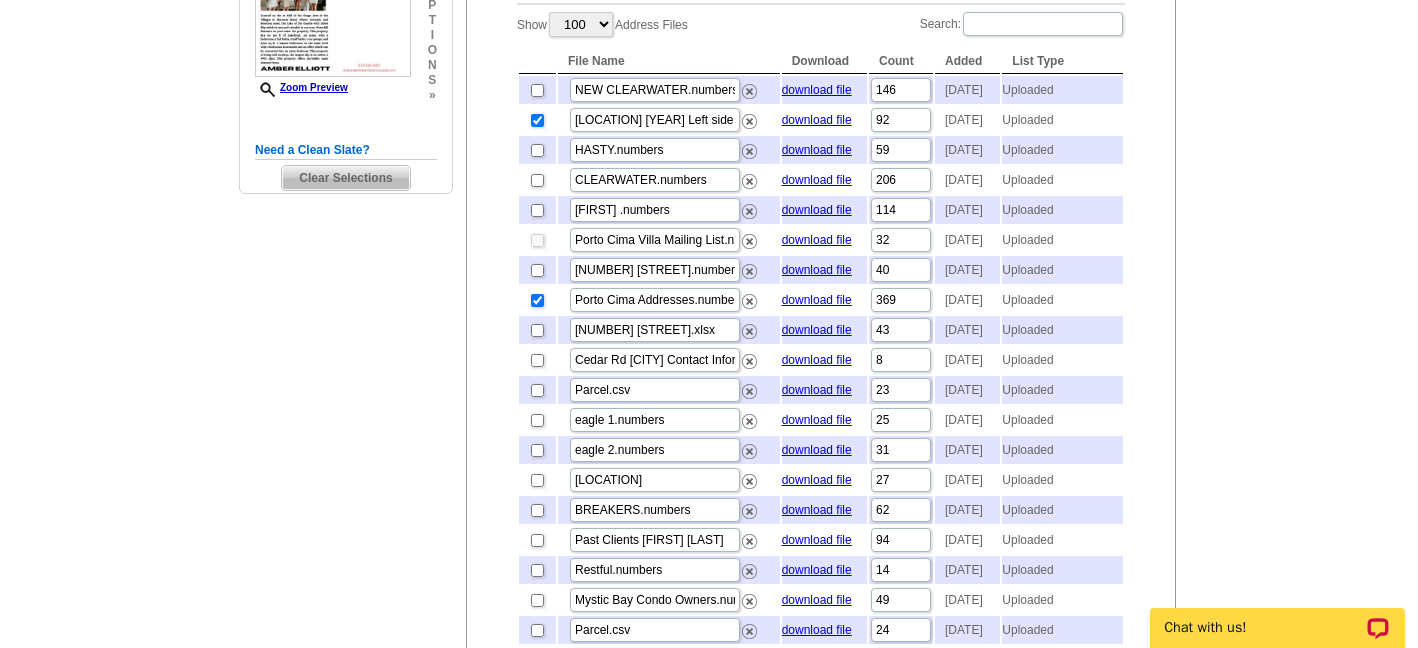 checkbox on "false" 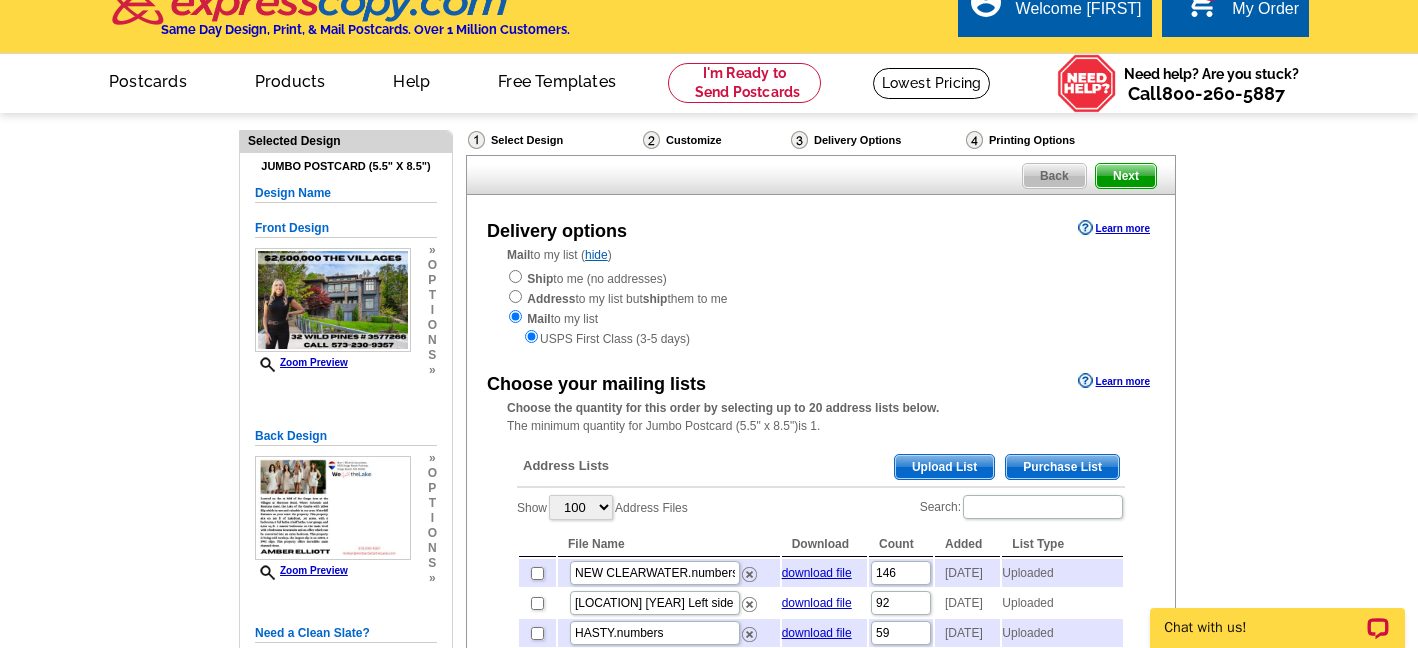 scroll, scrollTop: 22, scrollLeft: 0, axis: vertical 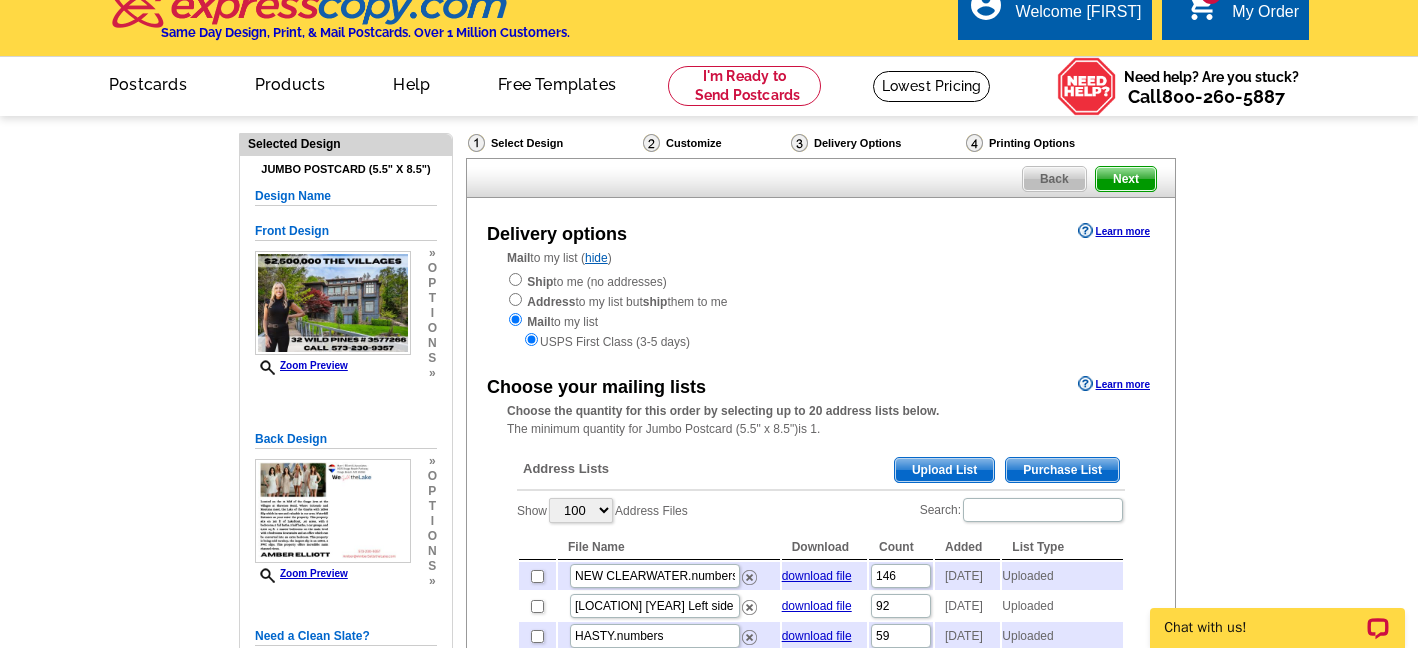 click on "Next" at bounding box center (1126, 179) 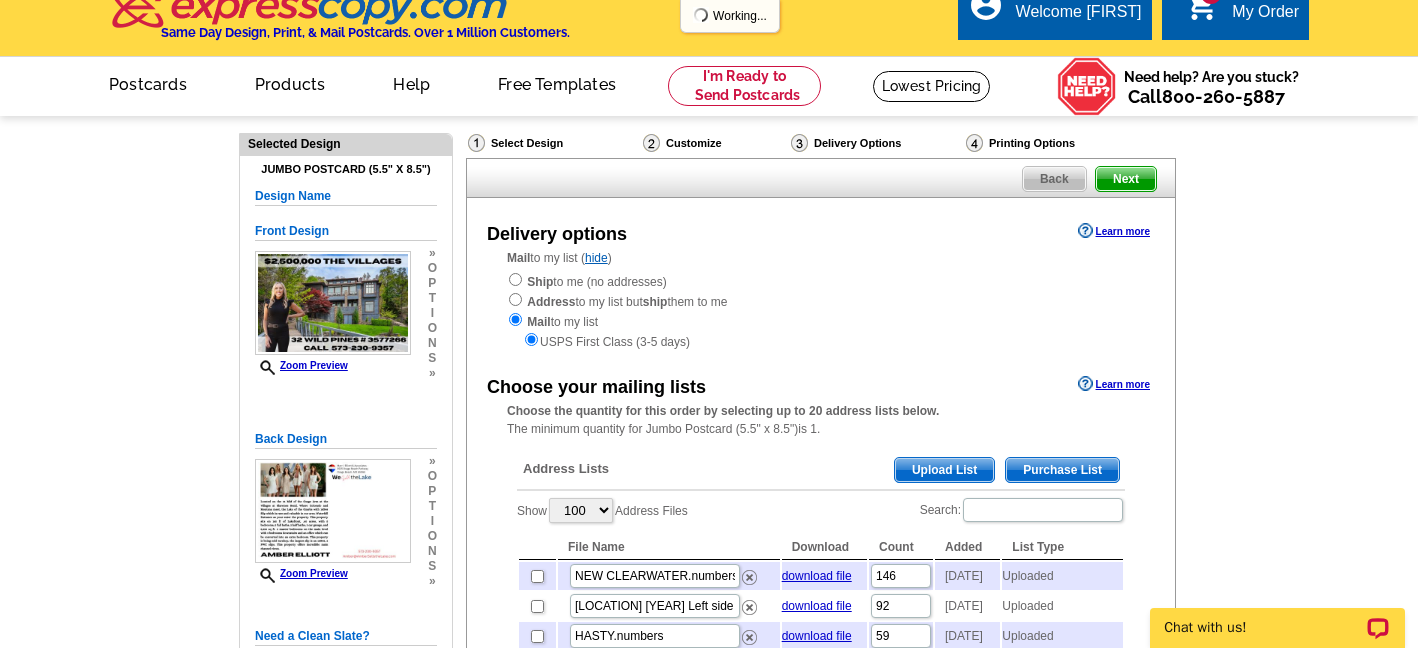 scroll, scrollTop: 0, scrollLeft: 0, axis: both 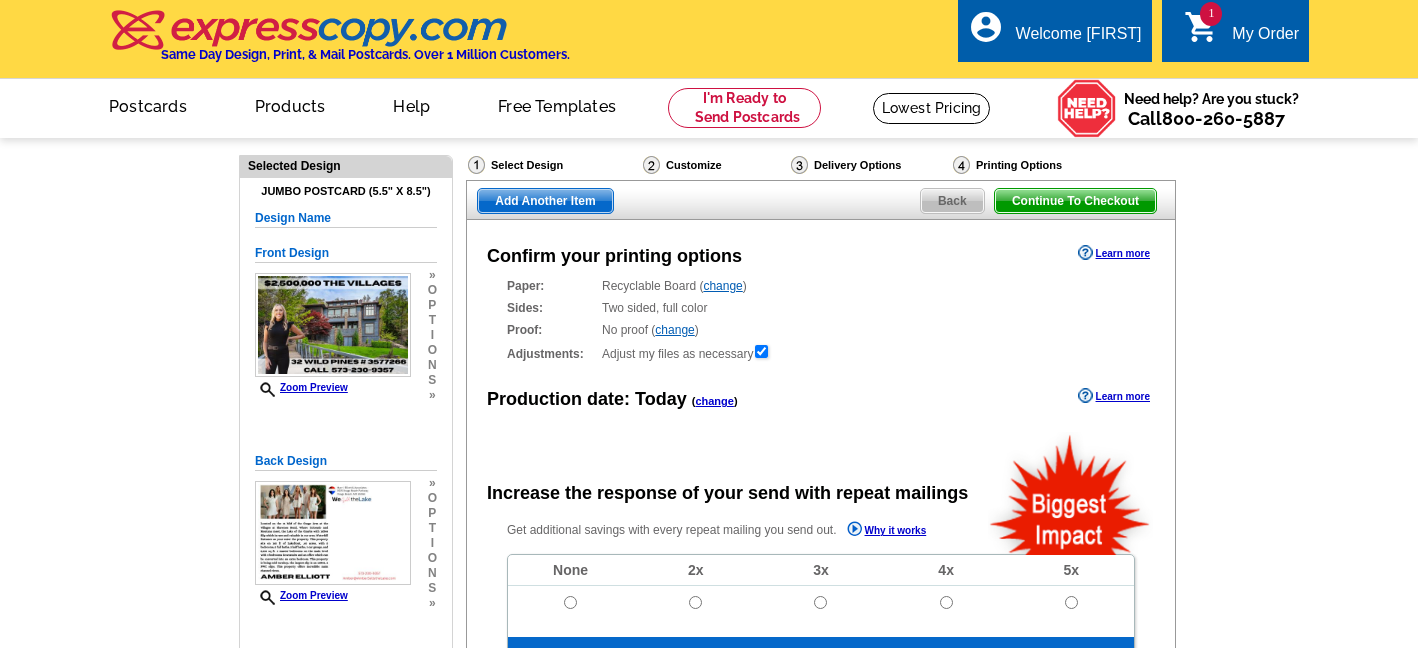 radio on "false" 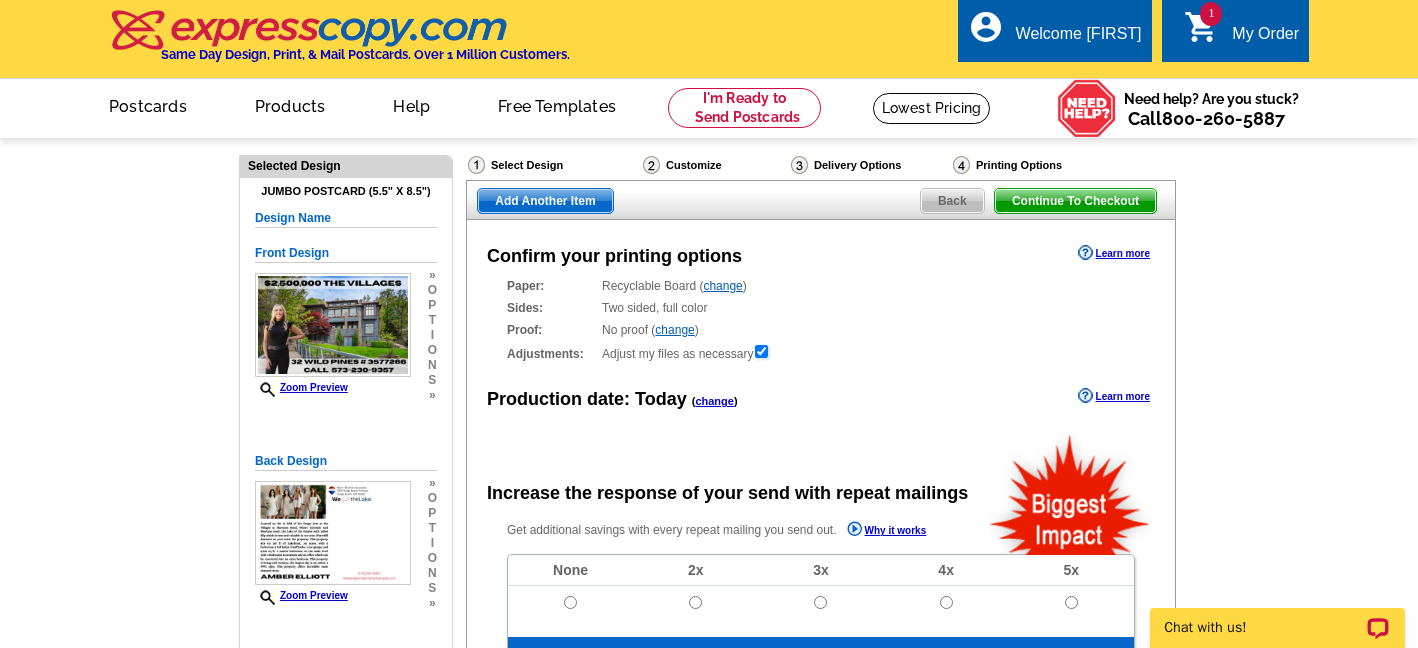 scroll, scrollTop: 0, scrollLeft: 0, axis: both 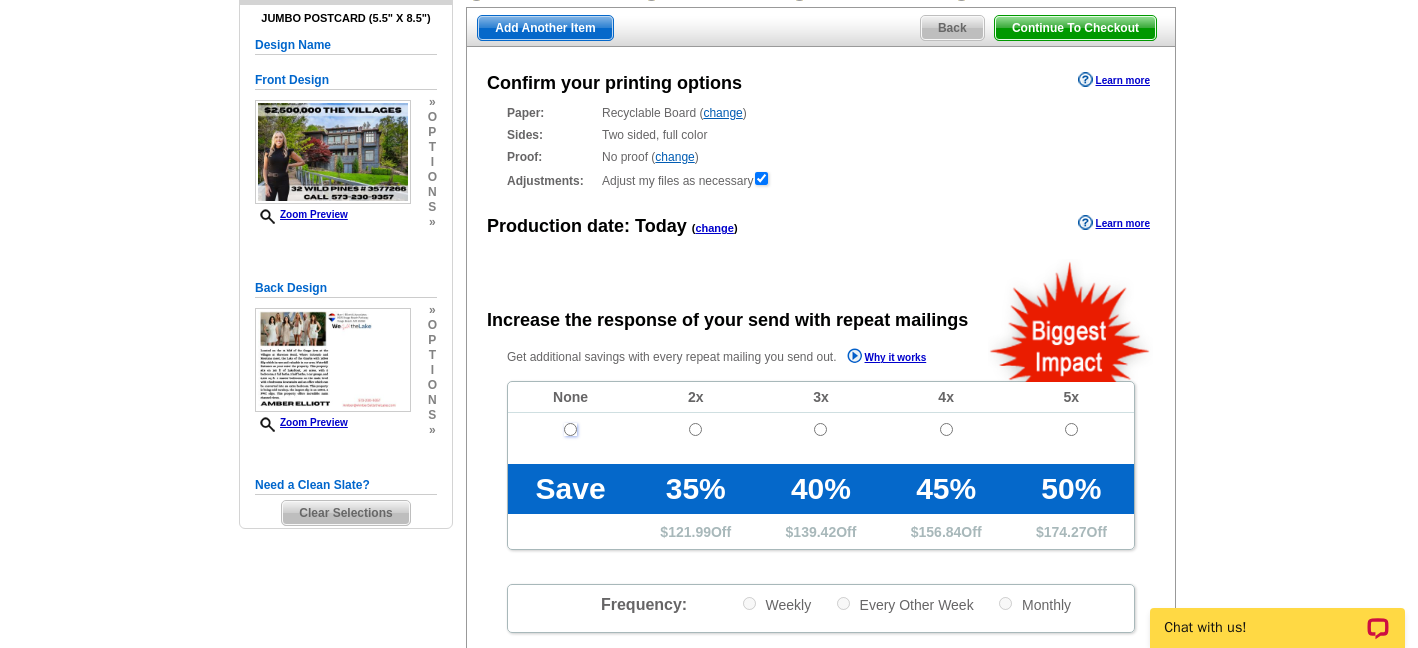 click at bounding box center (570, 429) 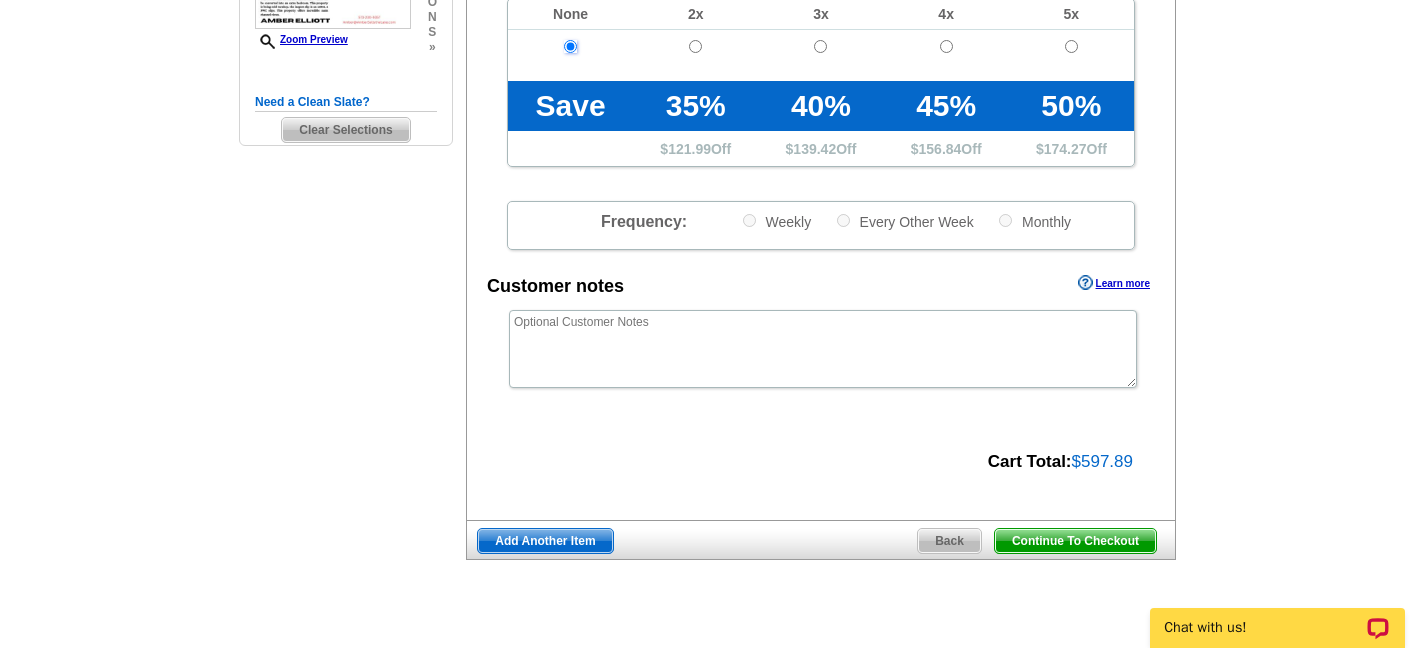 scroll, scrollTop: 562, scrollLeft: 0, axis: vertical 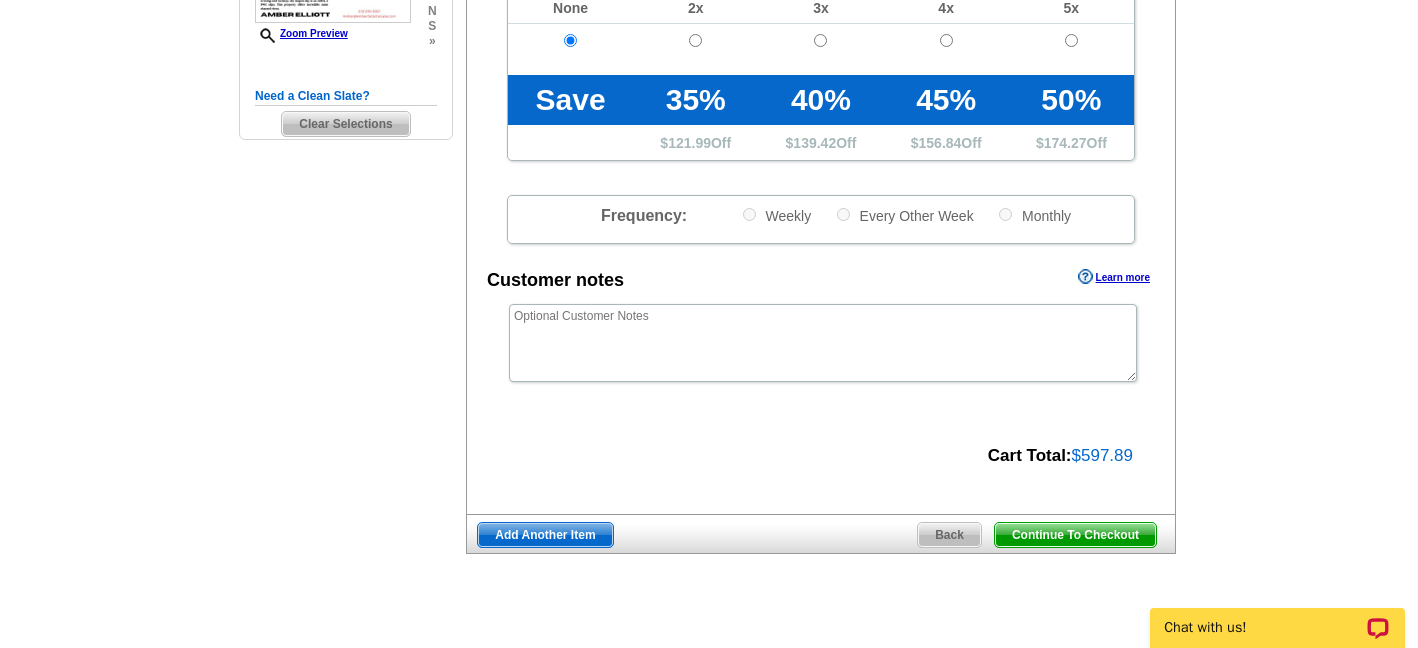 click on "Continue To Checkout" at bounding box center (1075, 535) 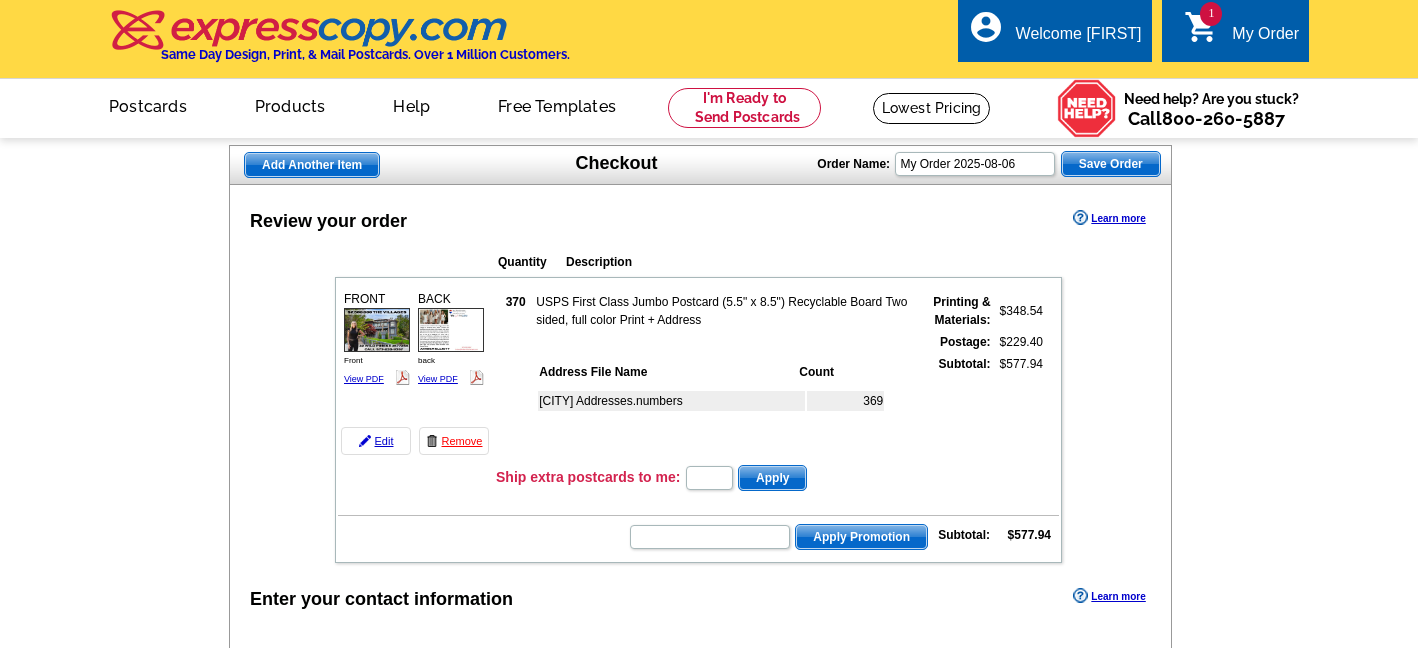 scroll, scrollTop: 0, scrollLeft: 0, axis: both 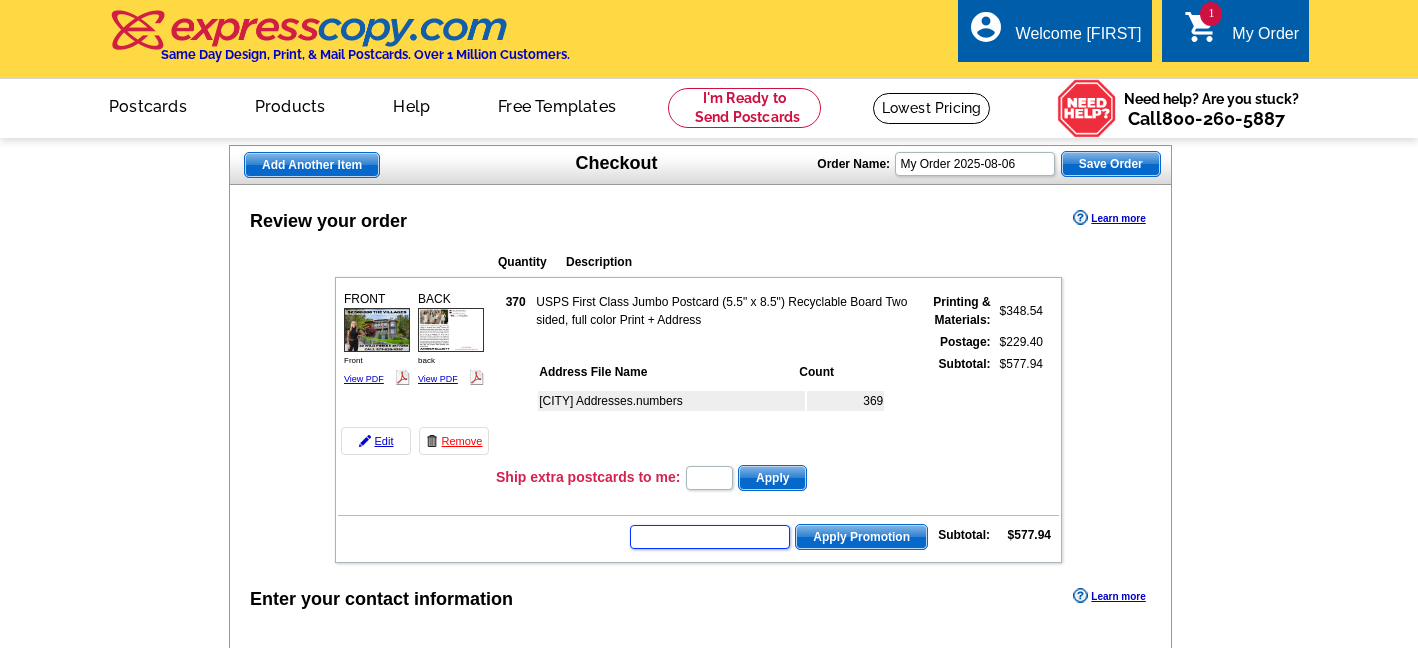 click at bounding box center (710, 537) 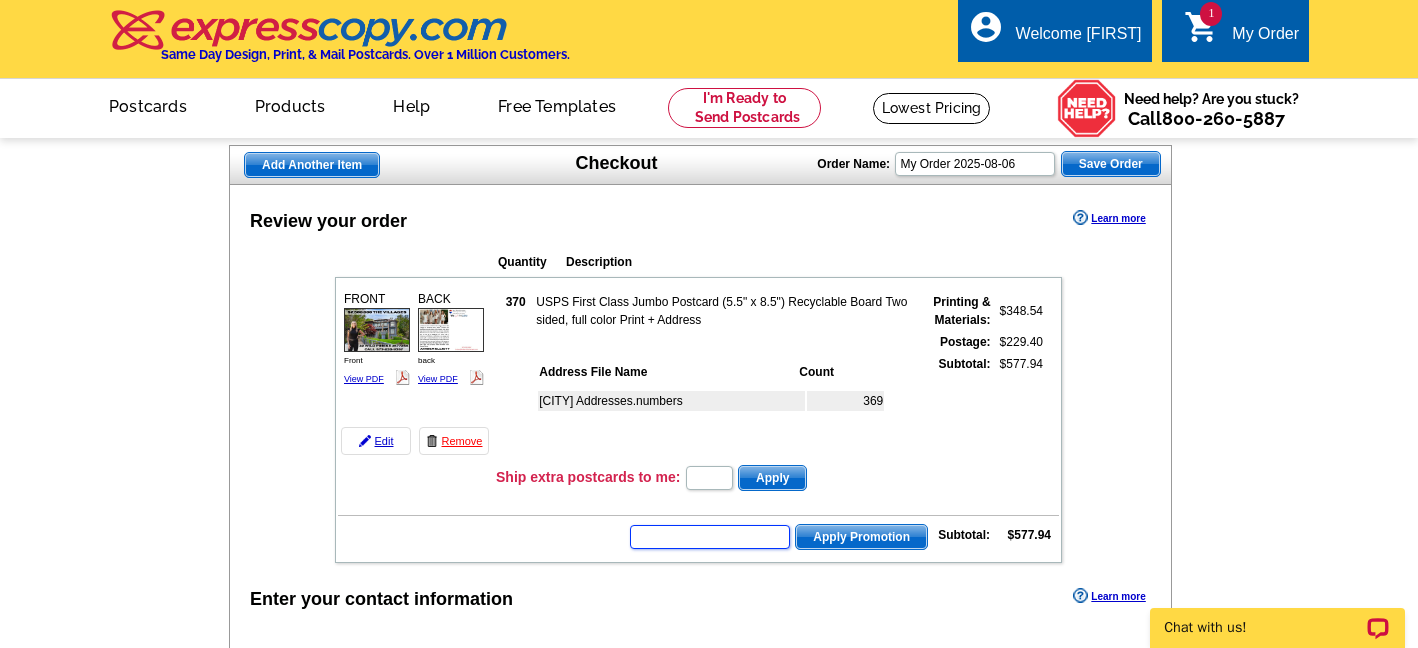 scroll, scrollTop: 0, scrollLeft: 0, axis: both 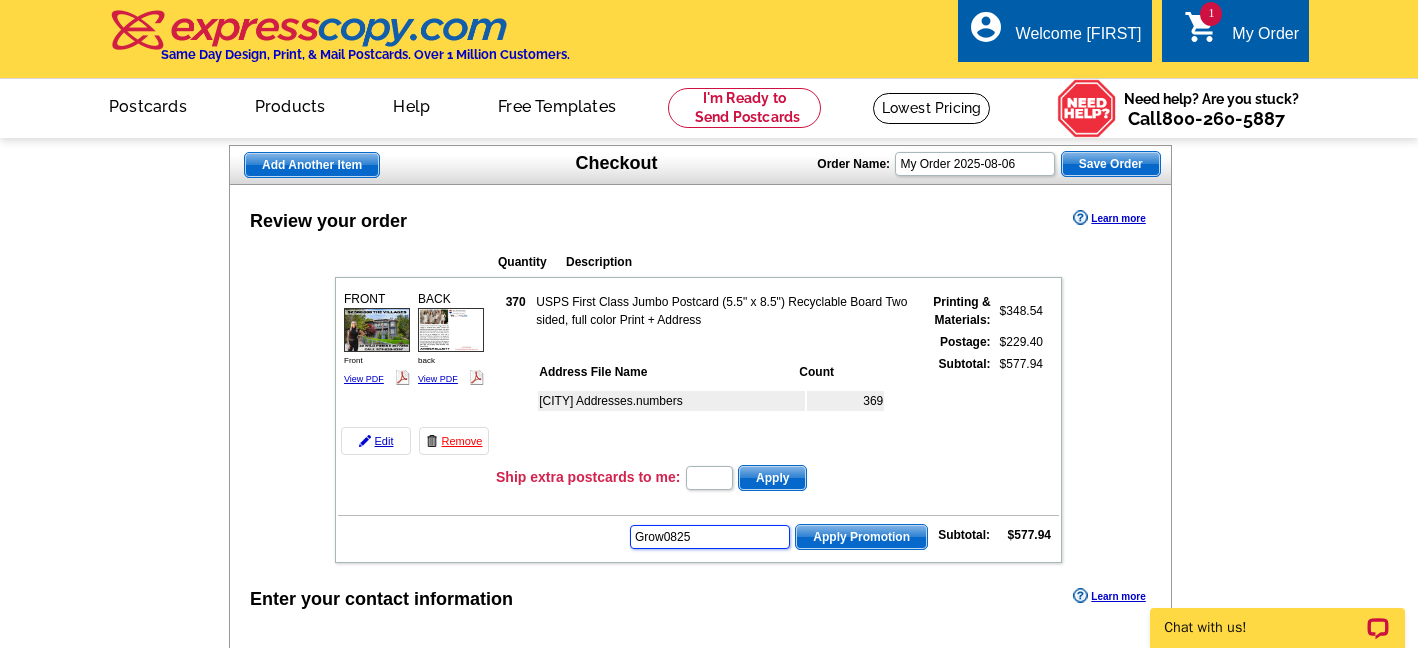 type on "Grow0825" 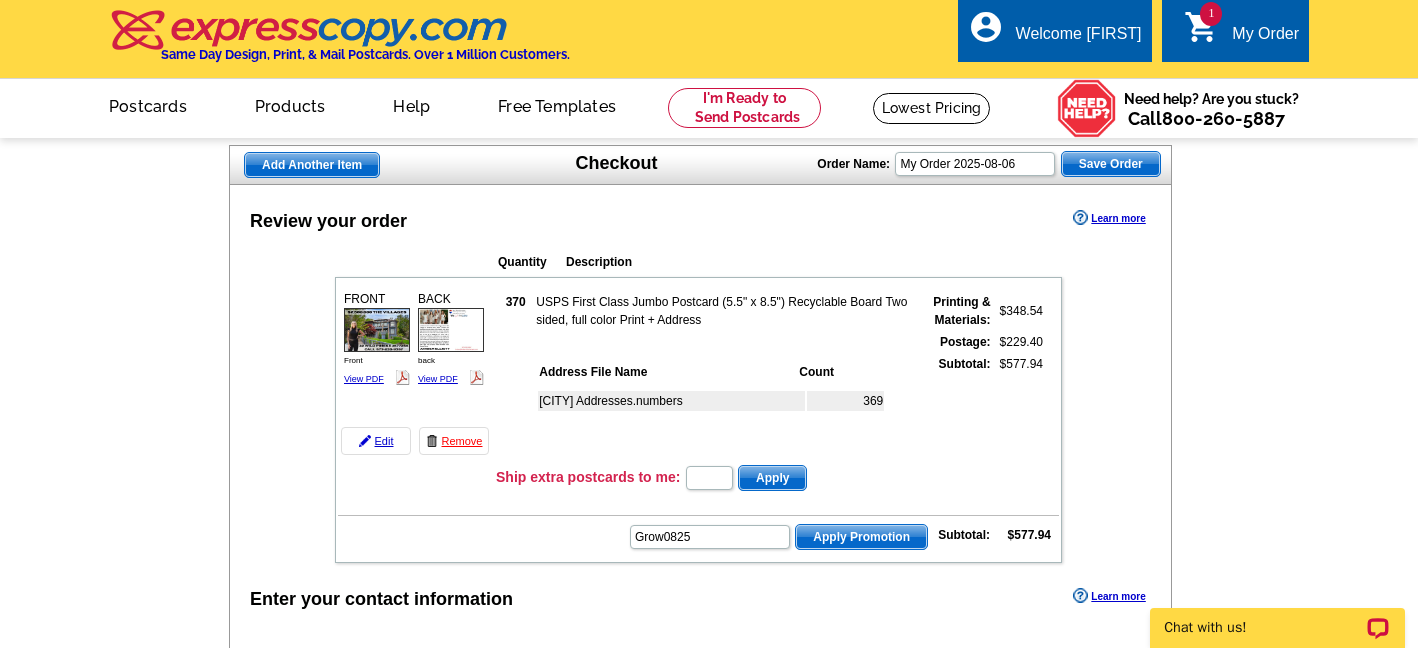 click on "Apply Promotion" at bounding box center [861, 537] 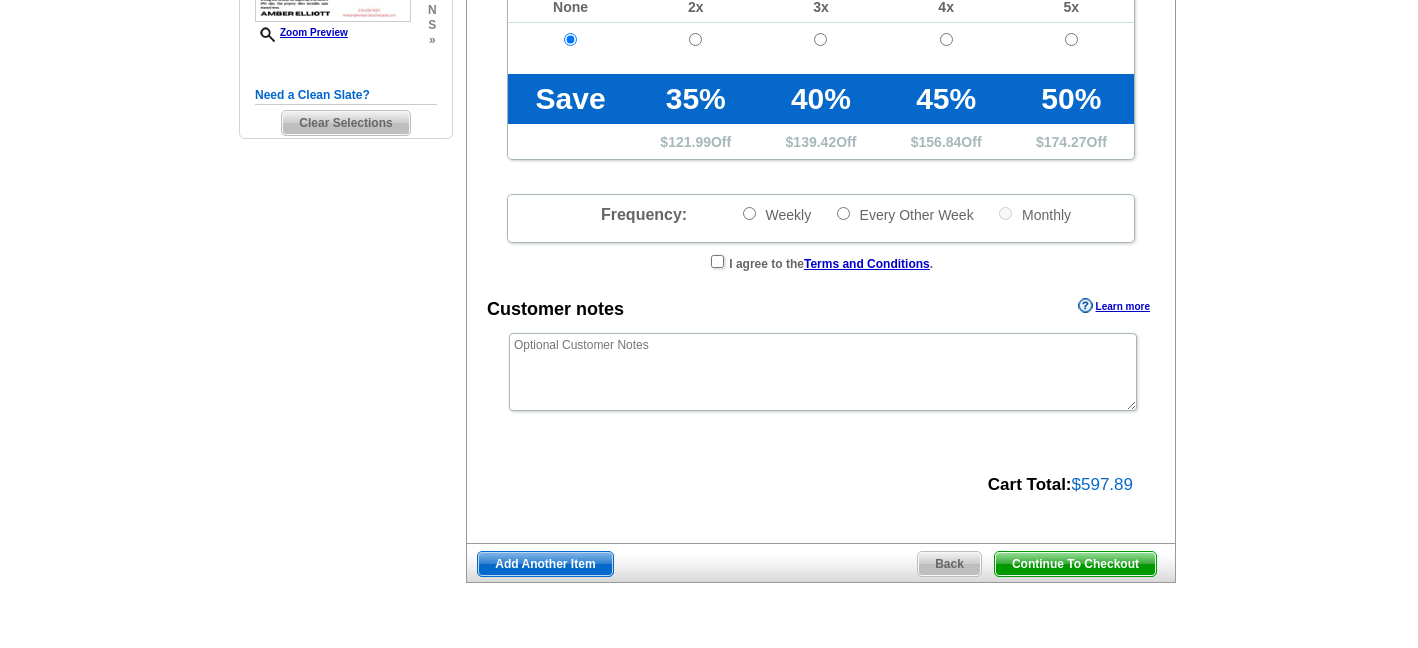 scroll, scrollTop: 562, scrollLeft: 0, axis: vertical 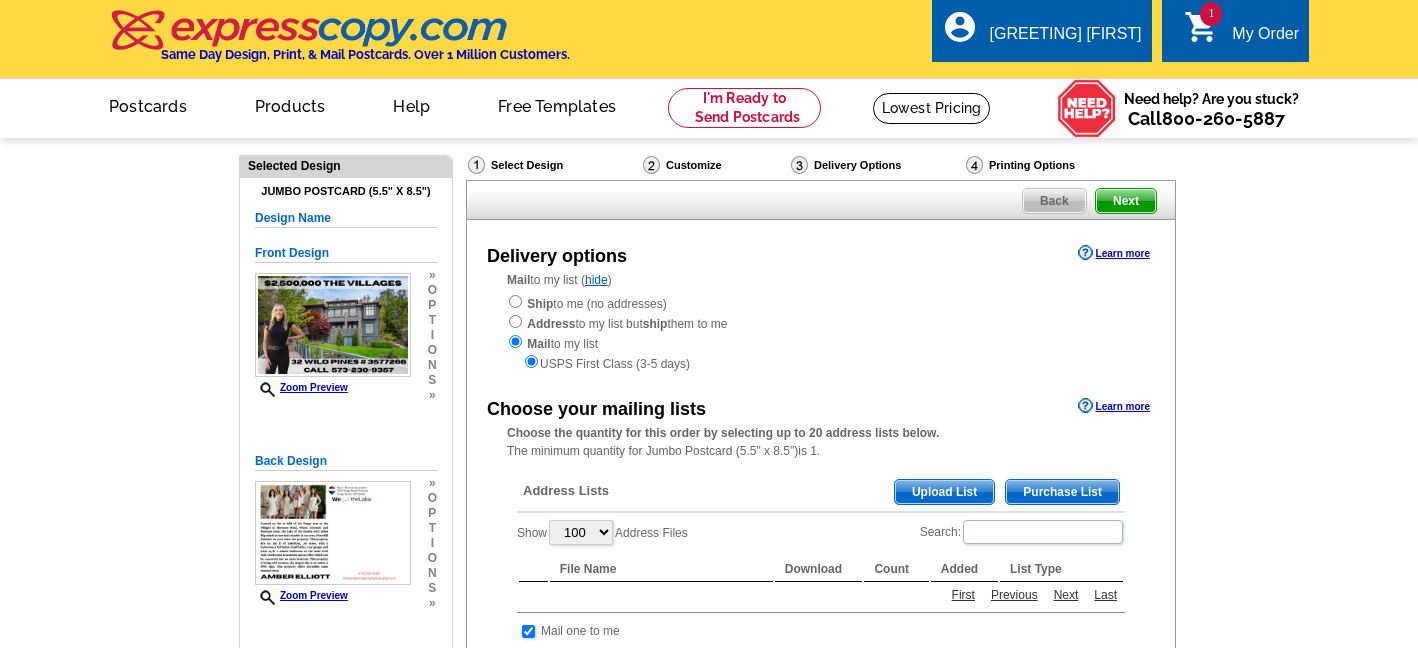 select on "100" 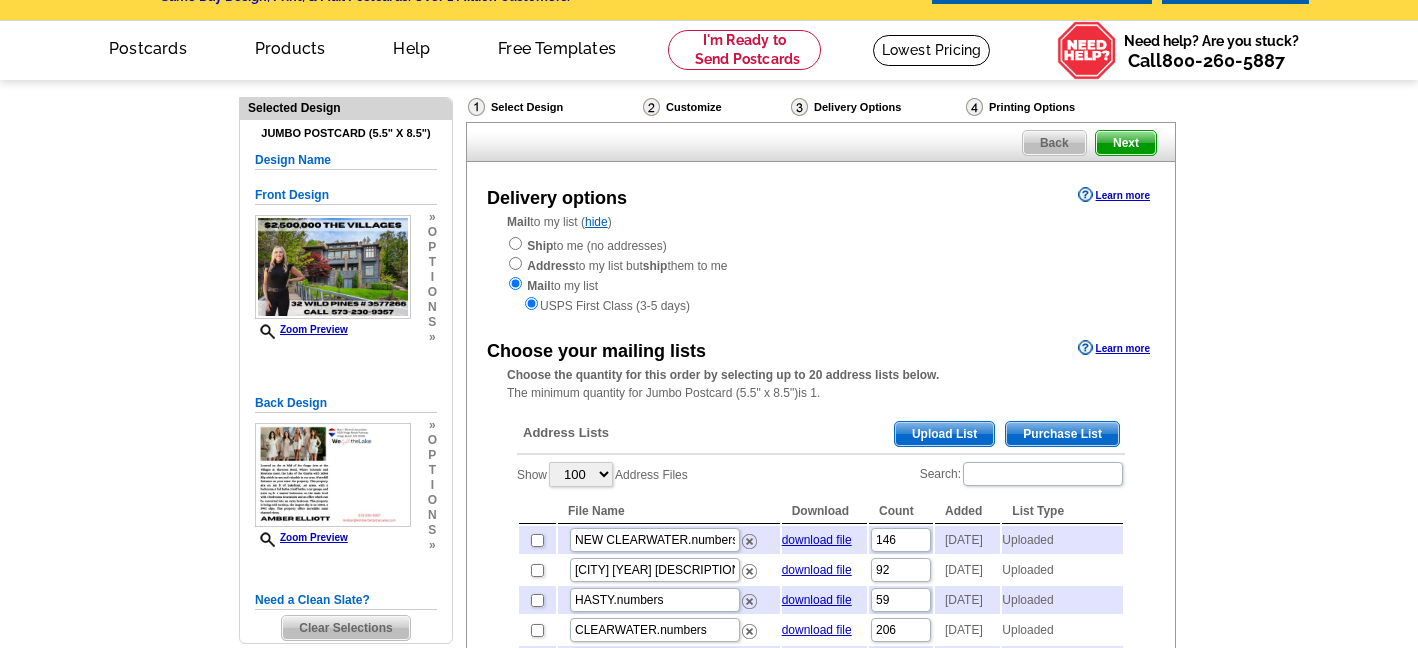 scroll, scrollTop: 209, scrollLeft: 0, axis: vertical 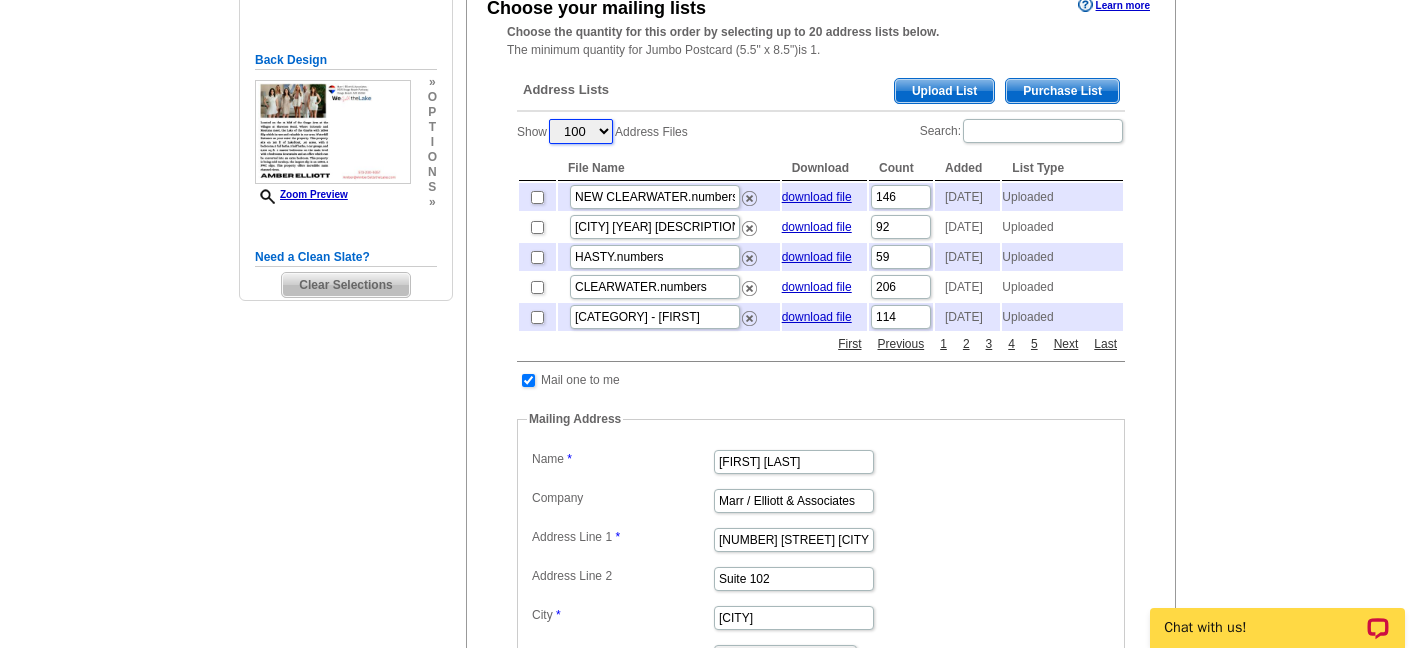 click on "5 10 25 50 100" at bounding box center (581, 131) 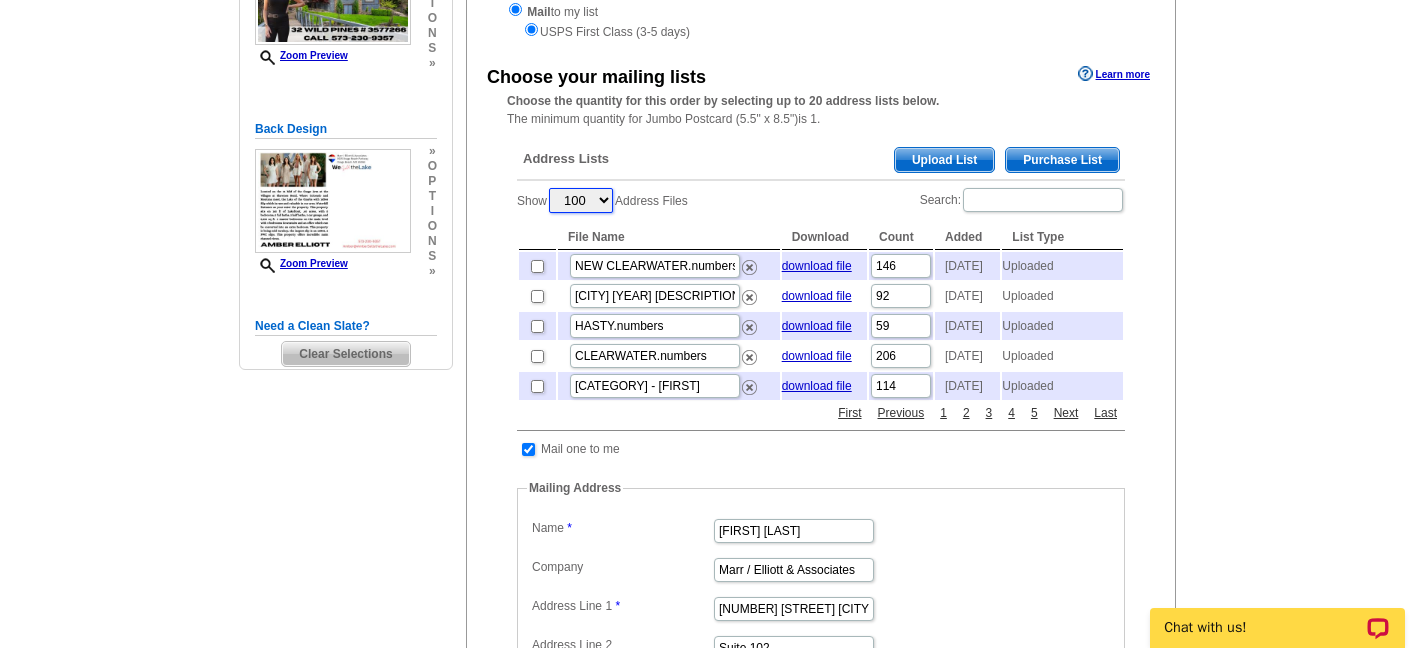 scroll, scrollTop: 338, scrollLeft: 0, axis: vertical 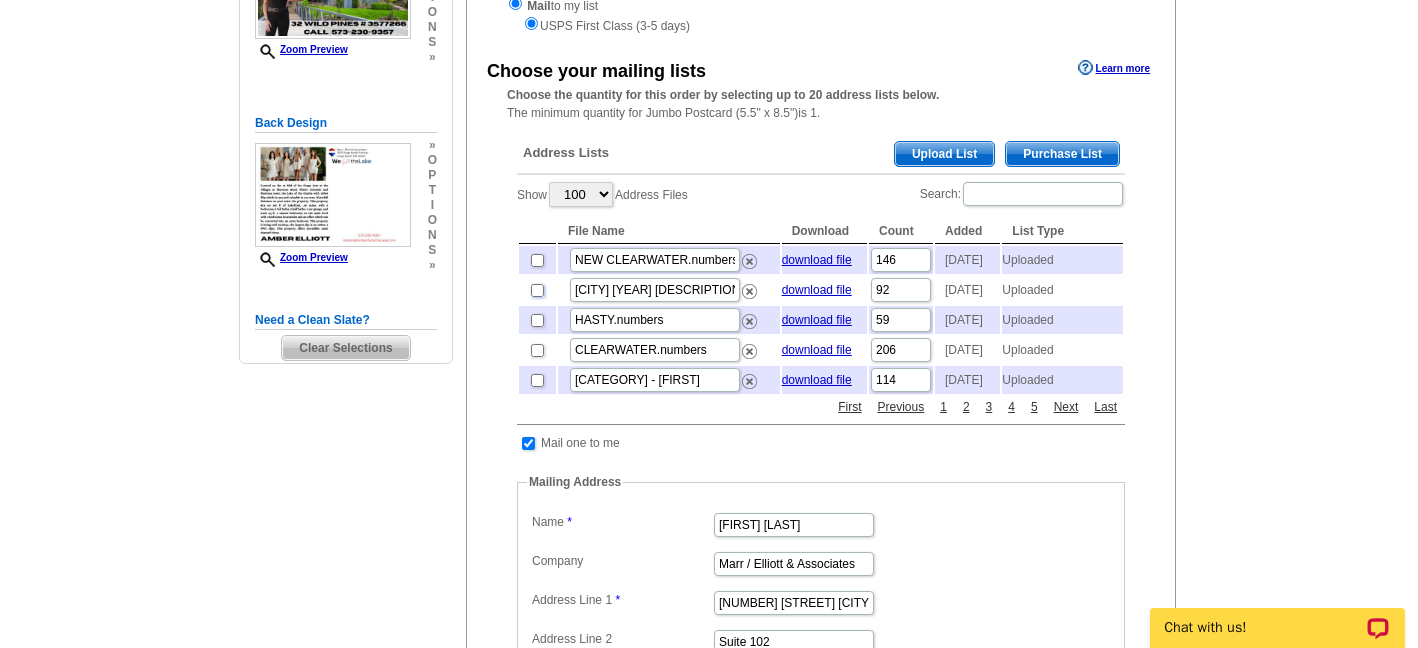 click at bounding box center [537, 290] 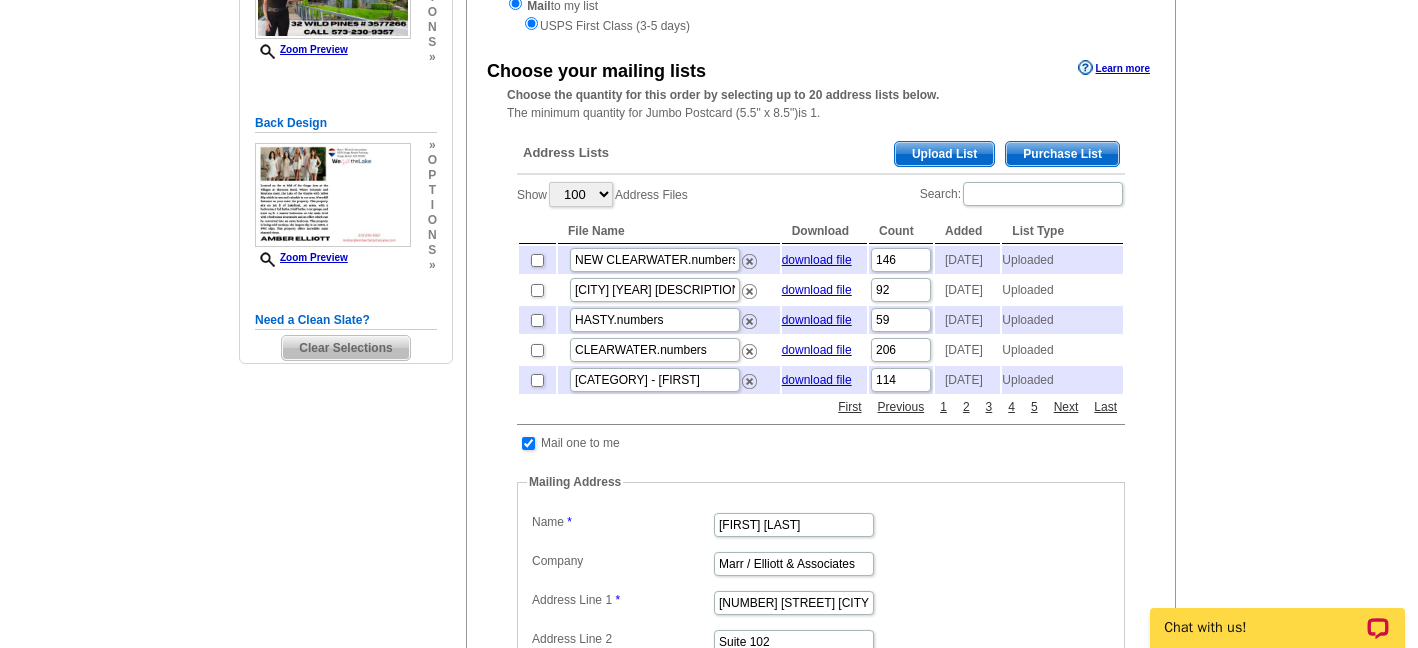 checkbox on "true" 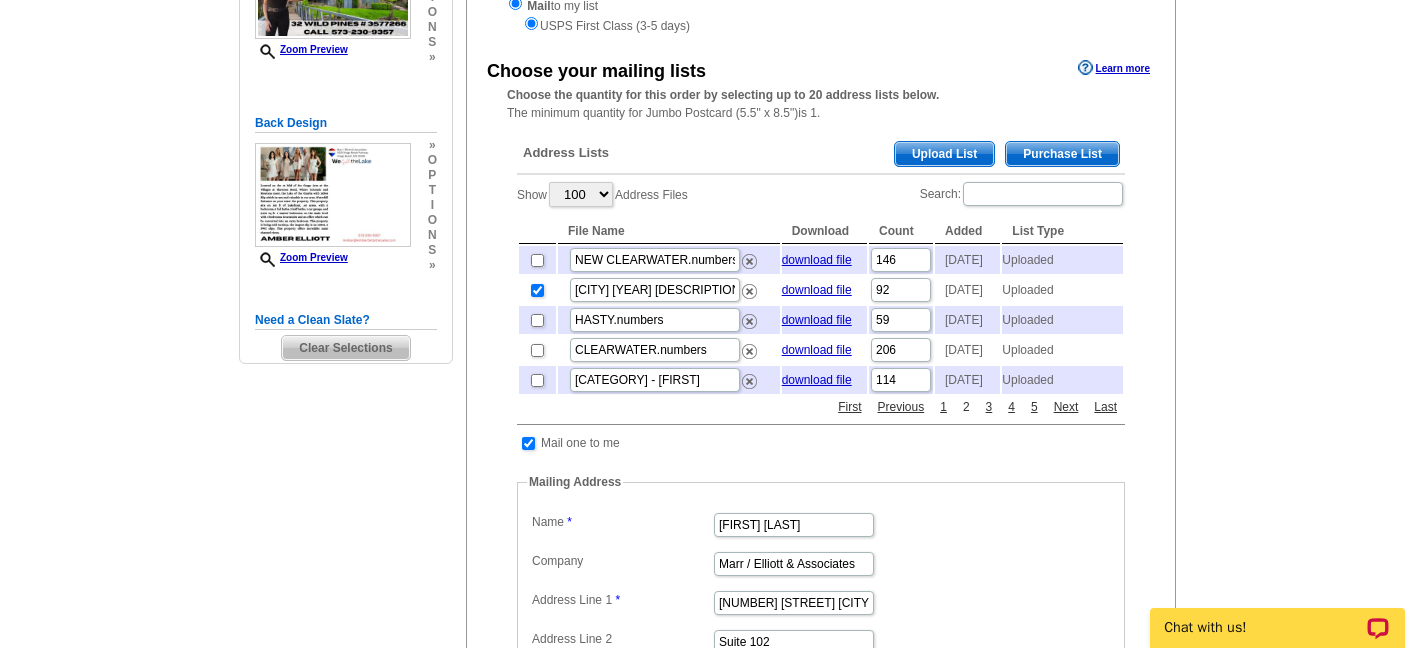 click on "2" at bounding box center [966, 407] 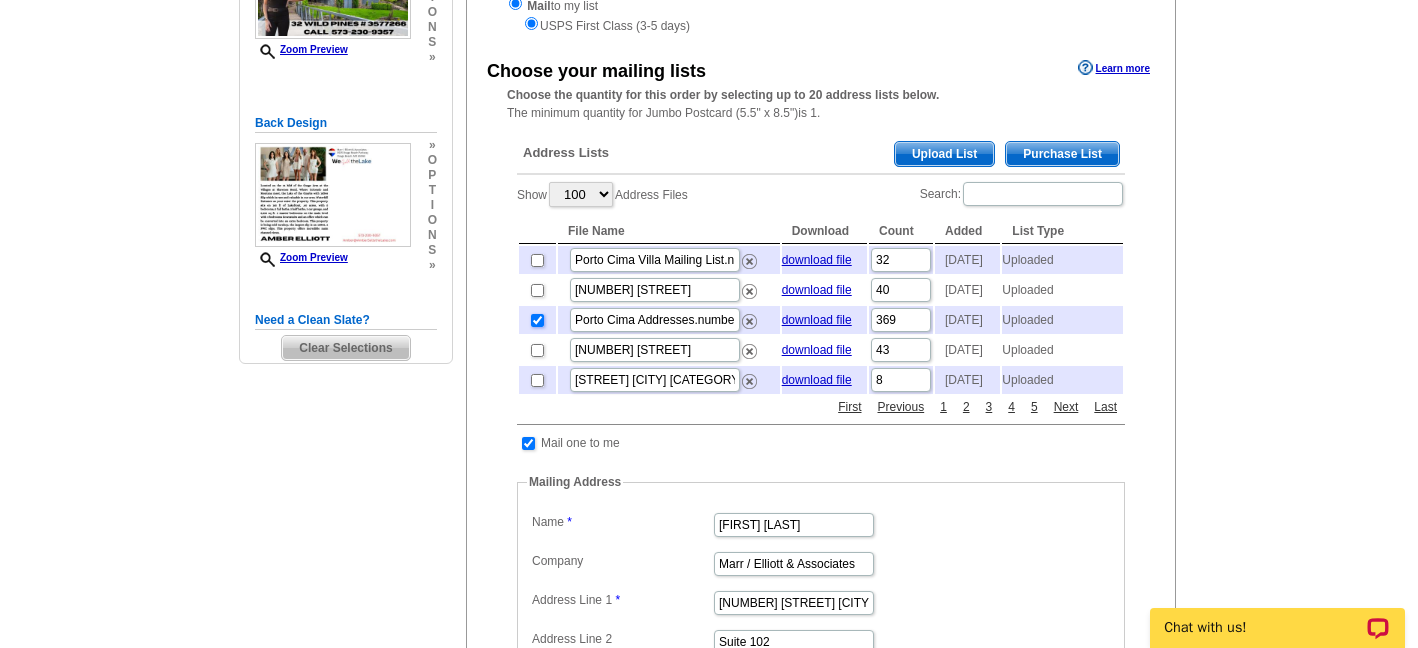 click at bounding box center (537, 320) 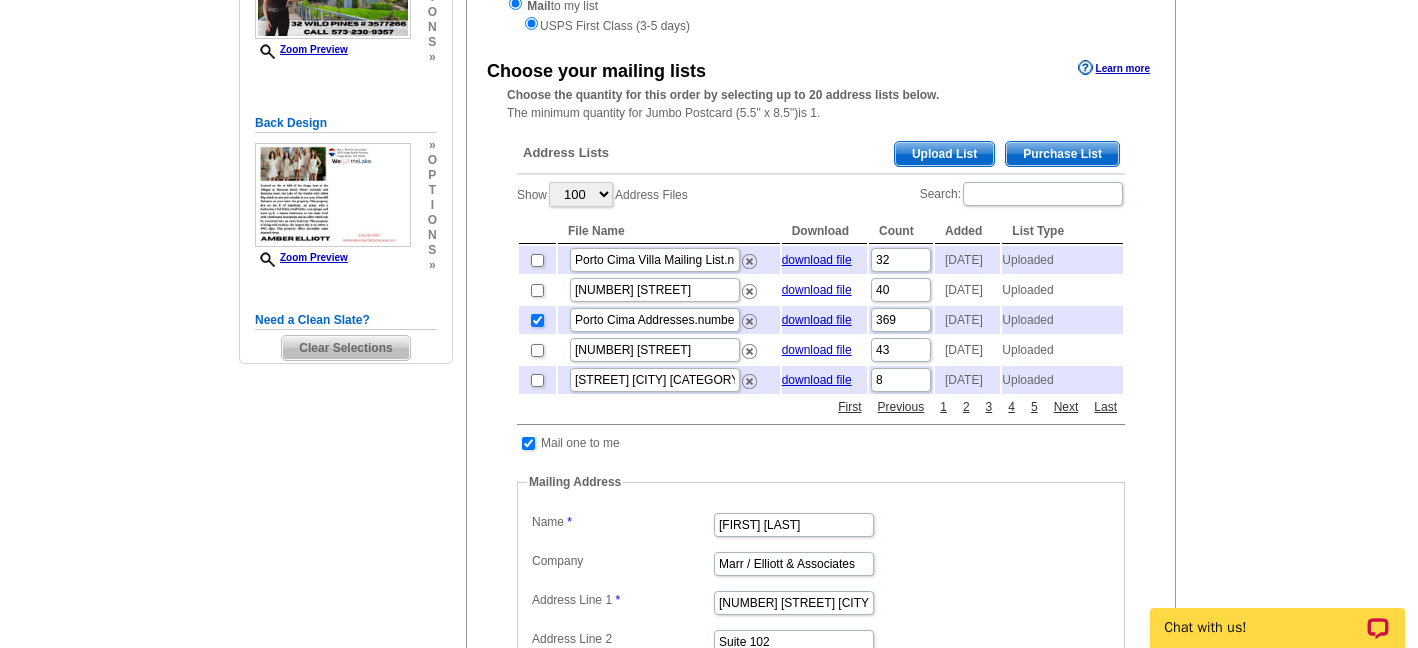 checkbox on "false" 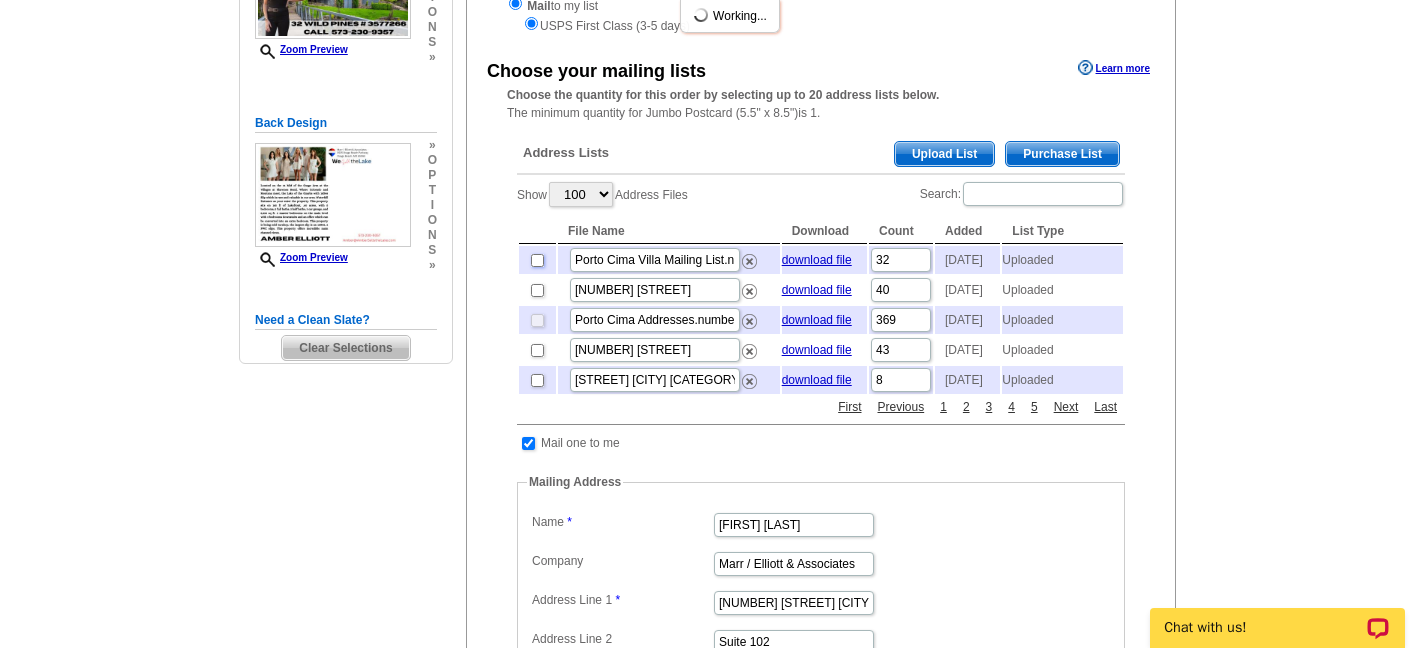 click at bounding box center [537, 260] 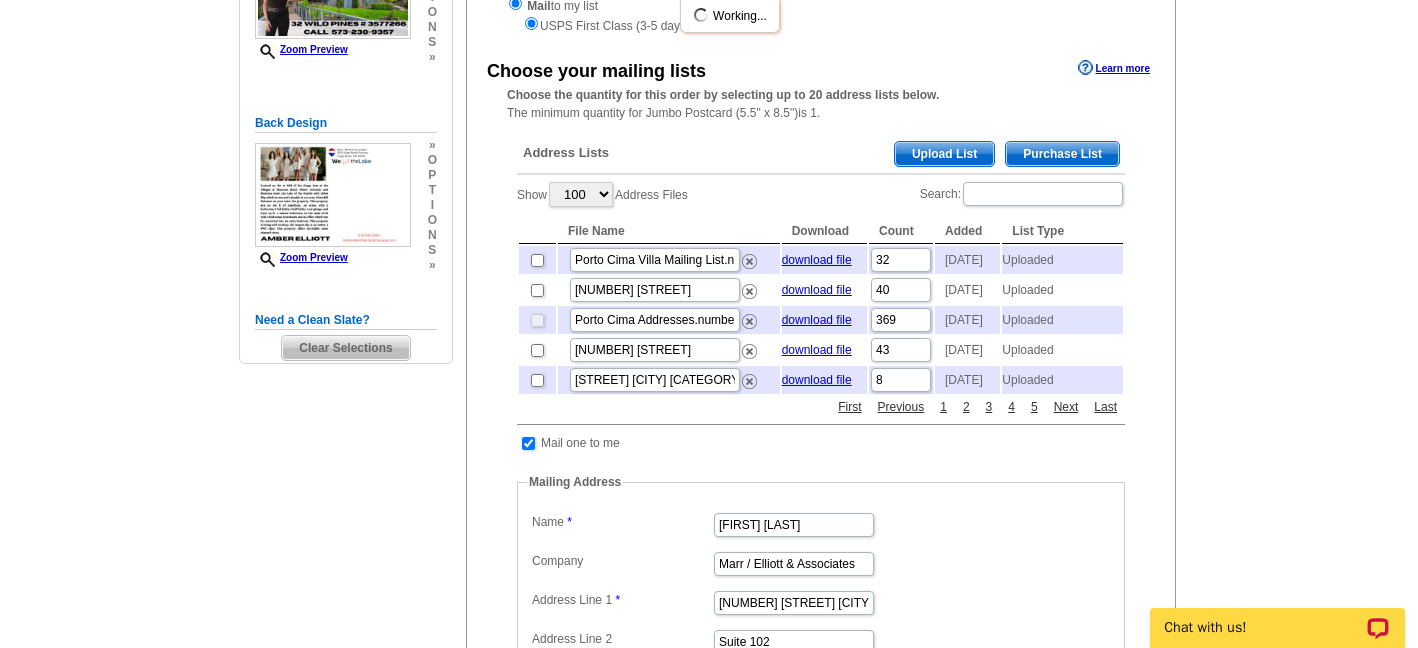 checkbox on "true" 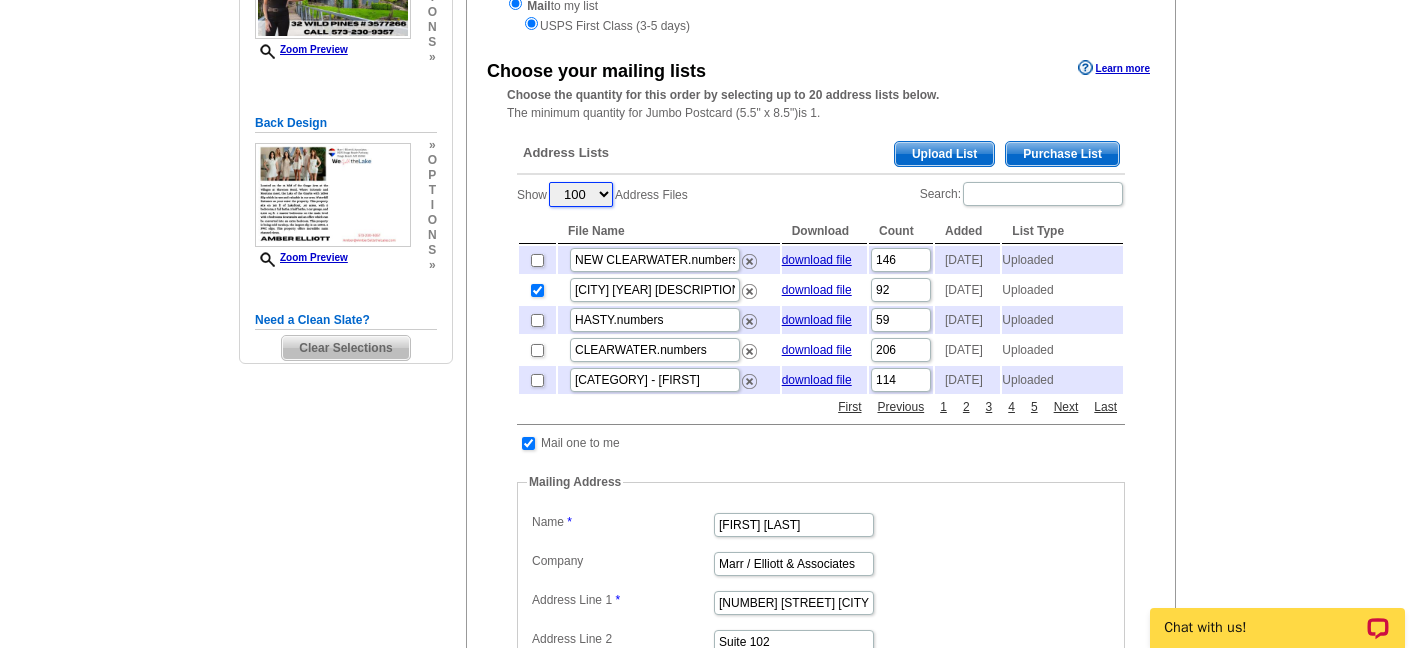 click on "5 10 25 50 100" at bounding box center [581, 194] 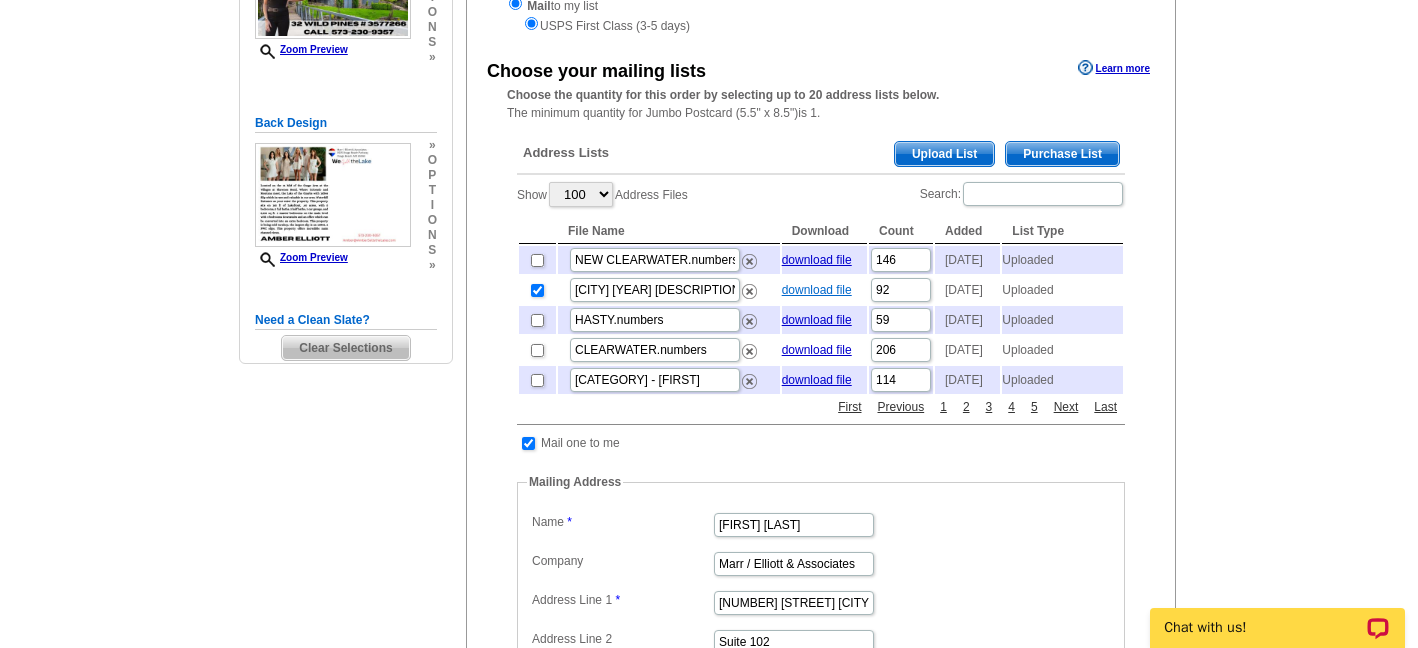 click on "download file" at bounding box center (817, 290) 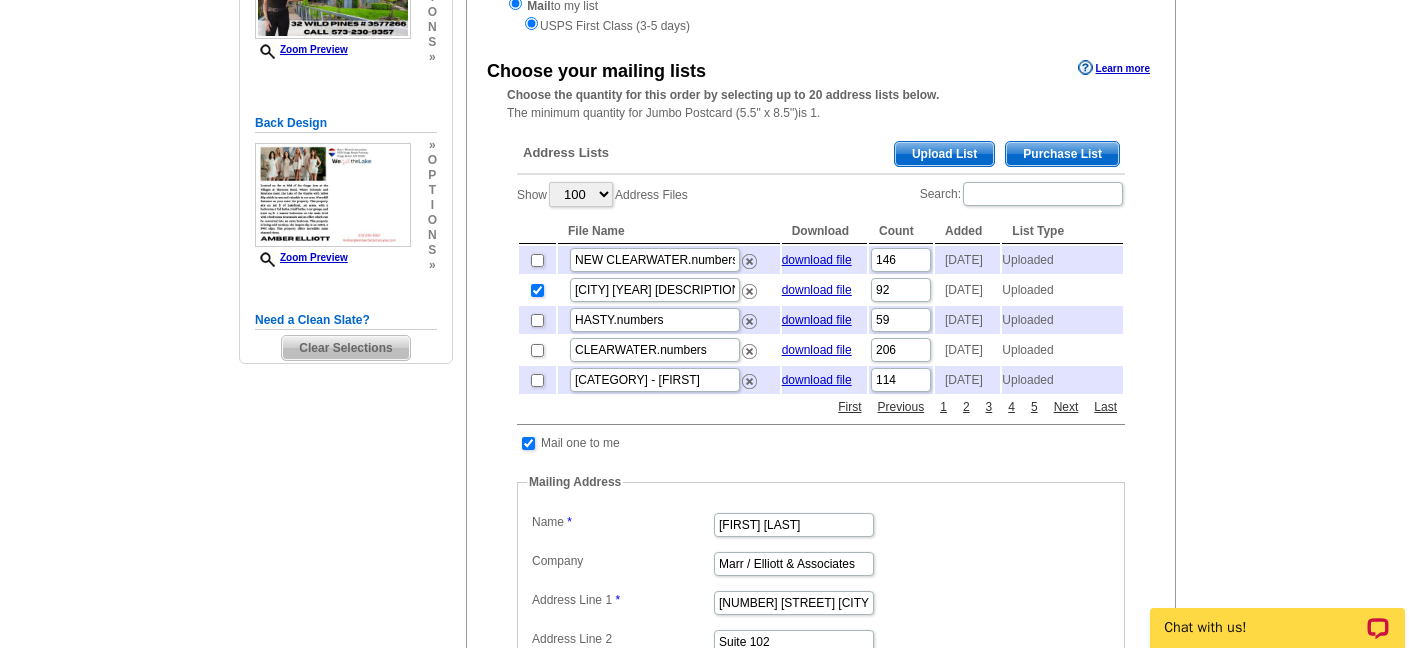 click on "Upload List" at bounding box center (944, 154) 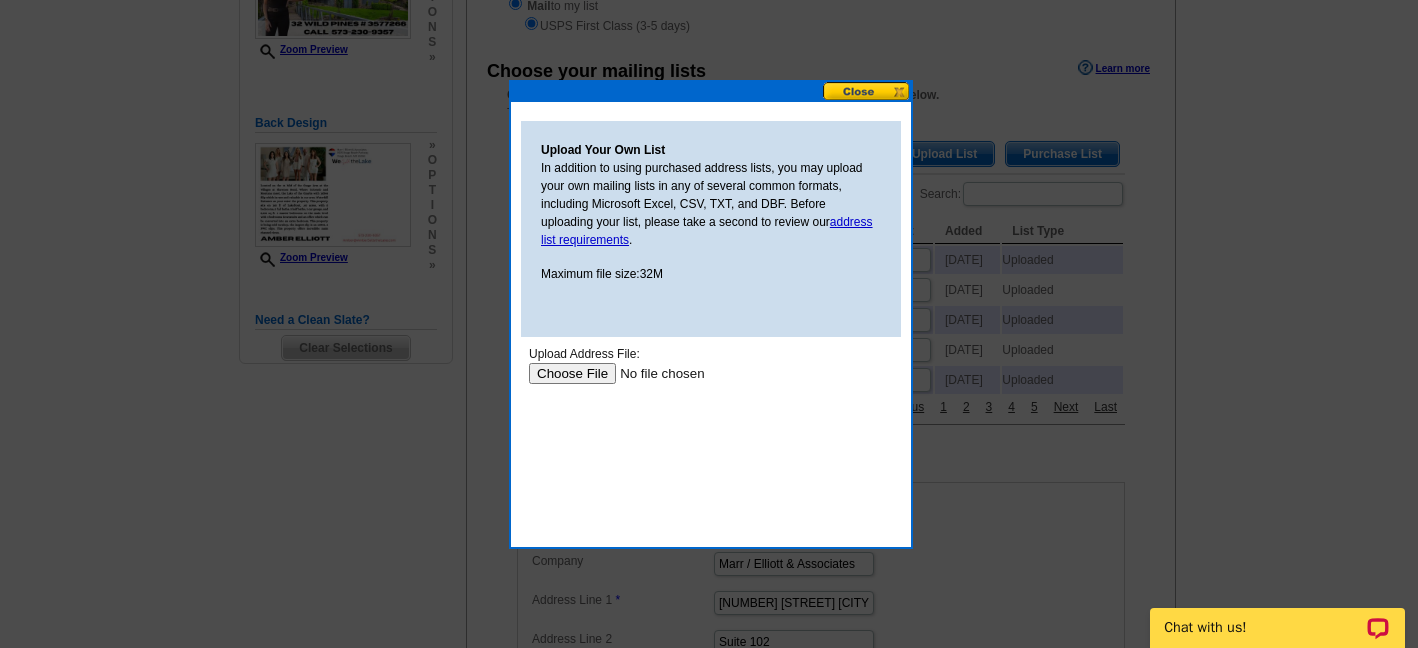 scroll, scrollTop: 0, scrollLeft: 0, axis: both 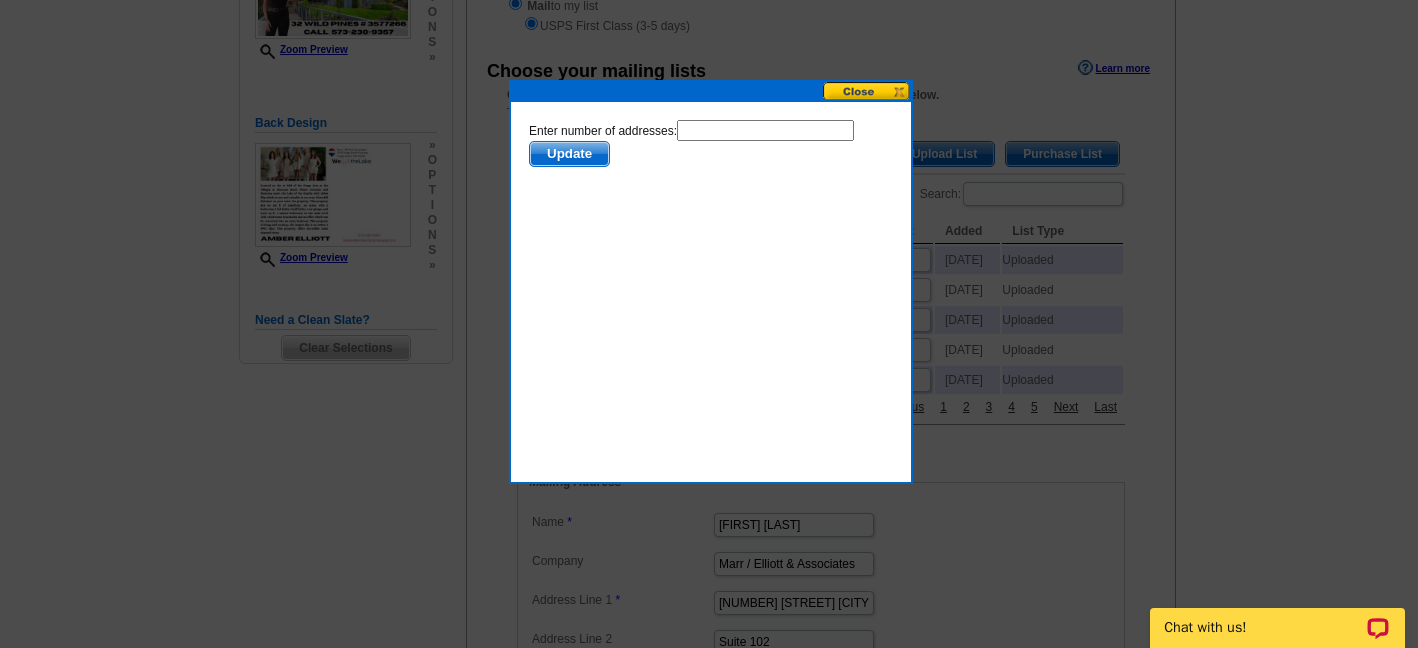 click at bounding box center [765, 130] 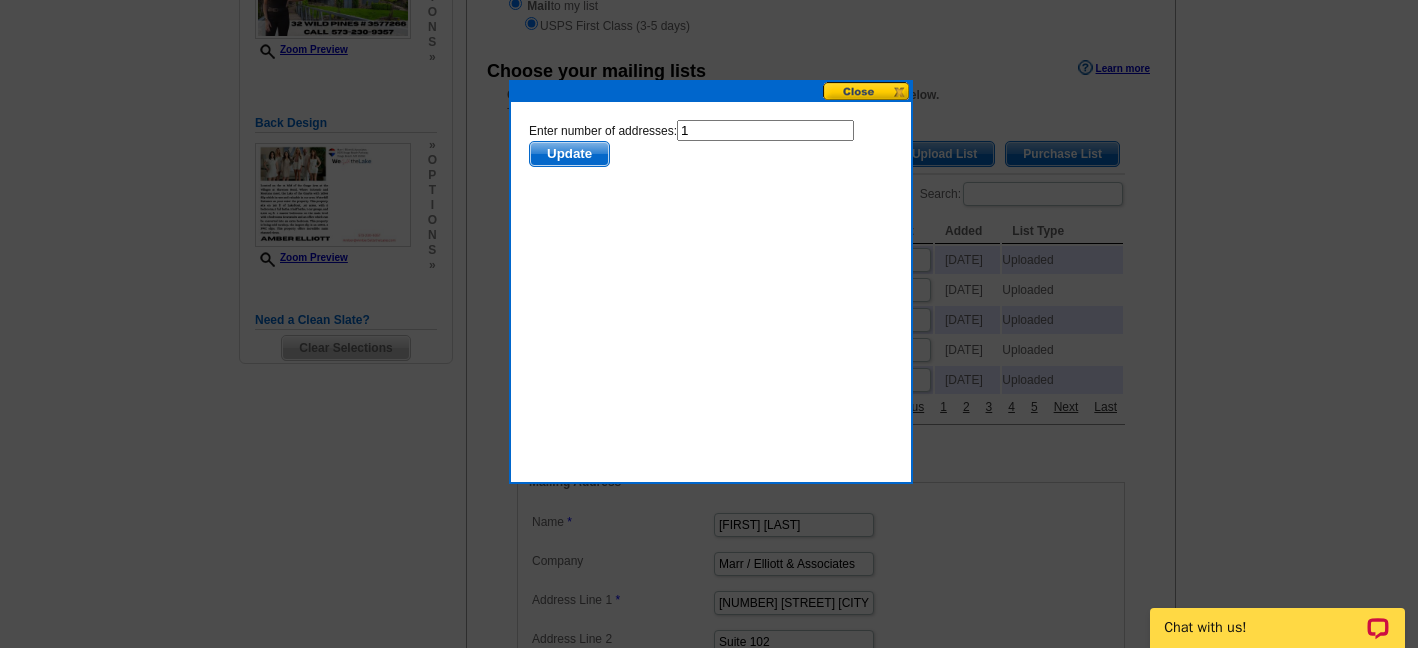 type on "1" 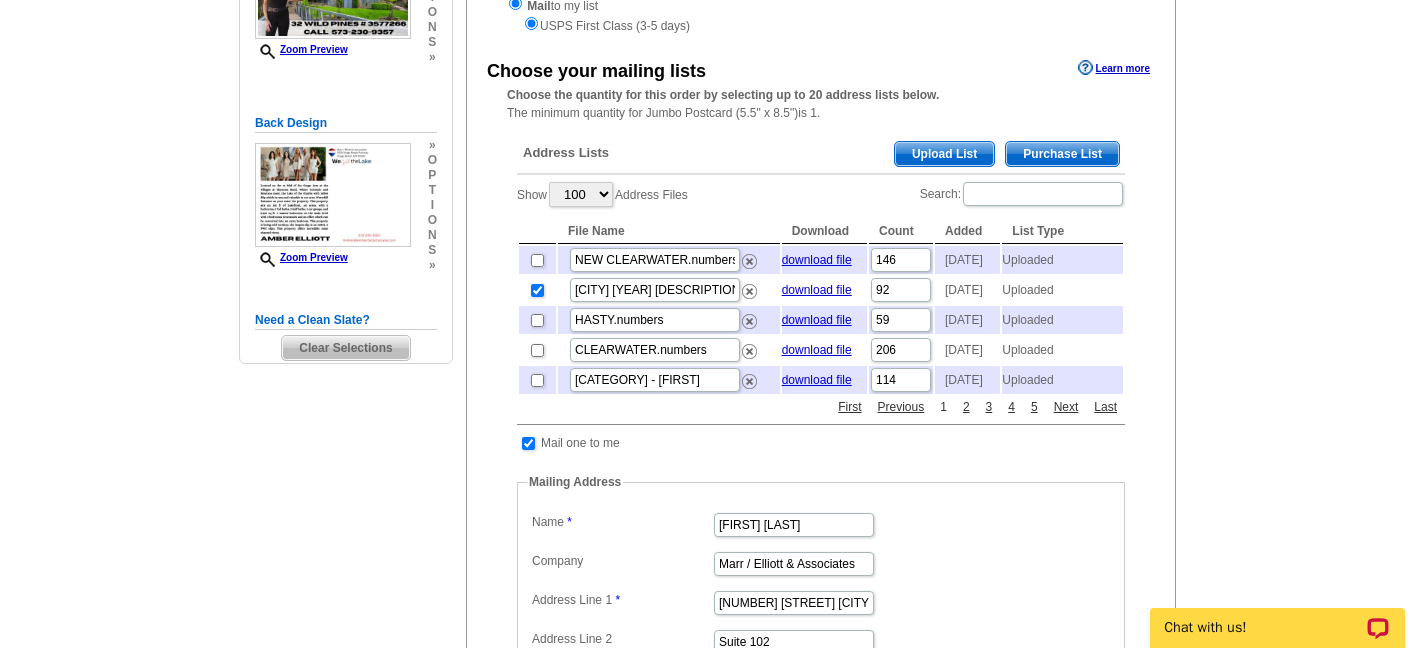 click on "1" at bounding box center [943, 407] 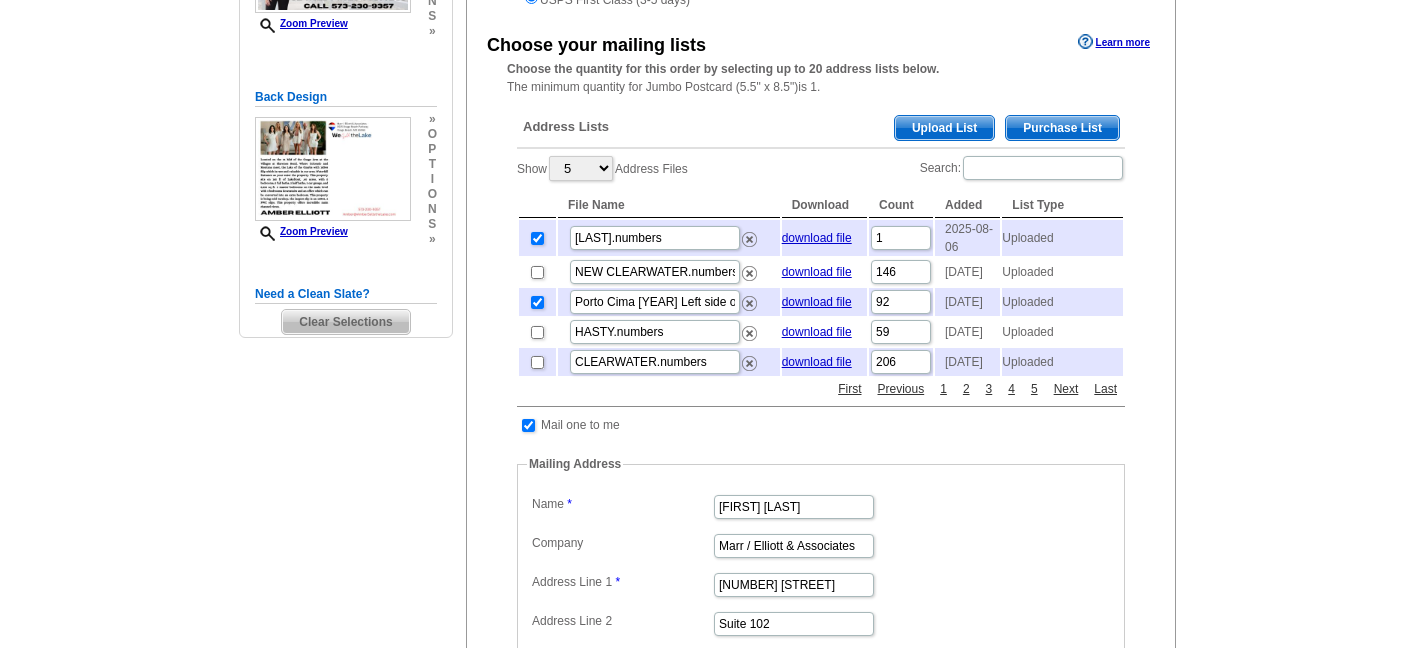 scroll, scrollTop: 541, scrollLeft: 0, axis: vertical 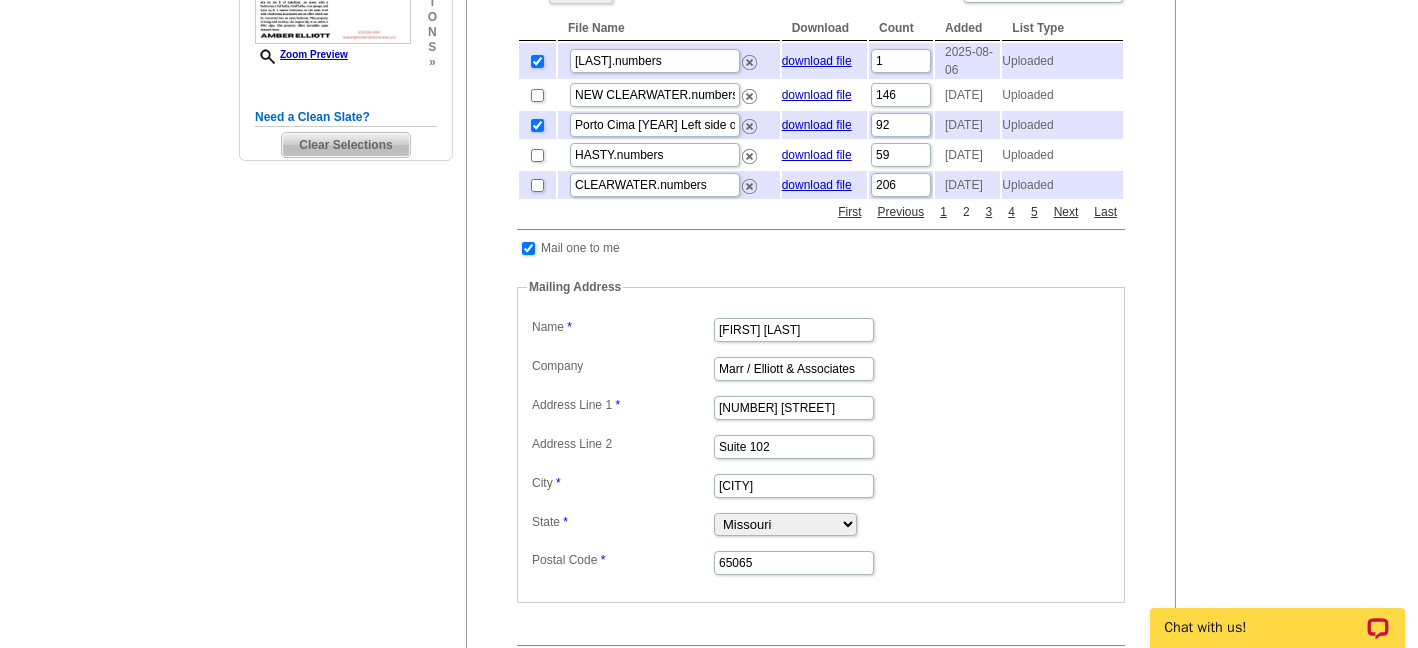 click on "2" at bounding box center (966, 212) 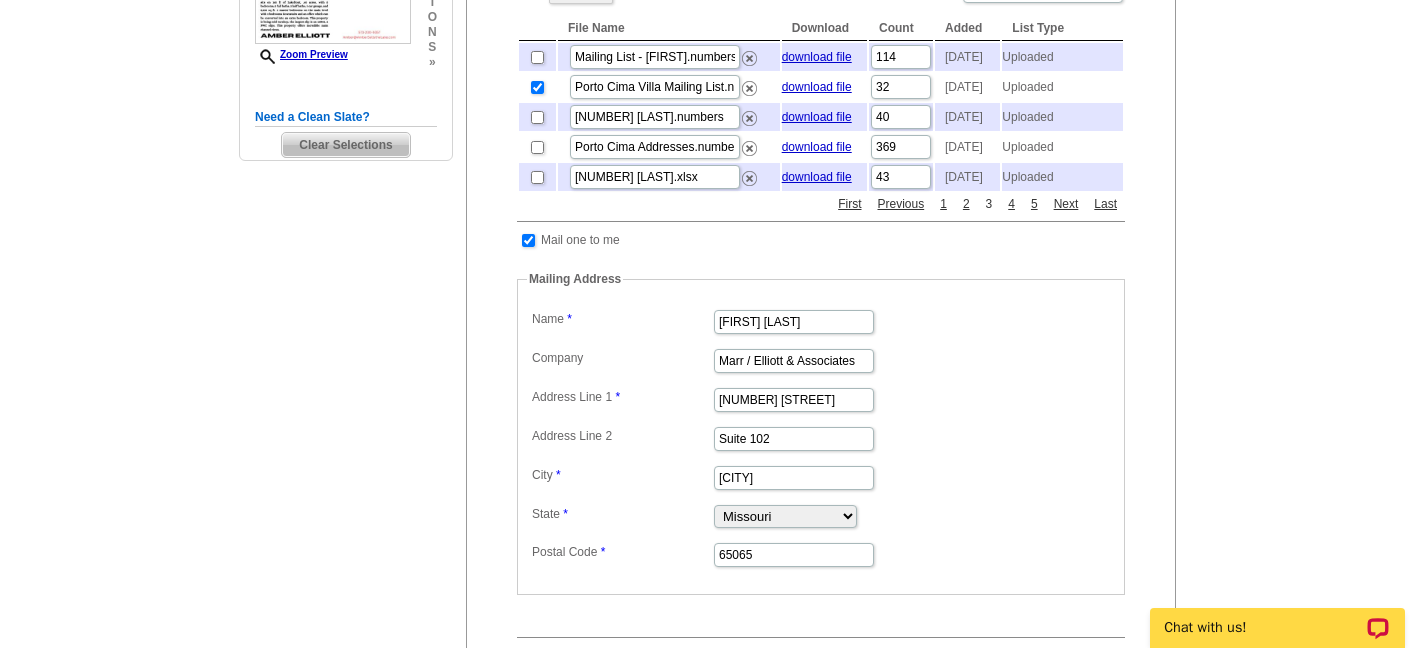 click on "3" at bounding box center (989, 204) 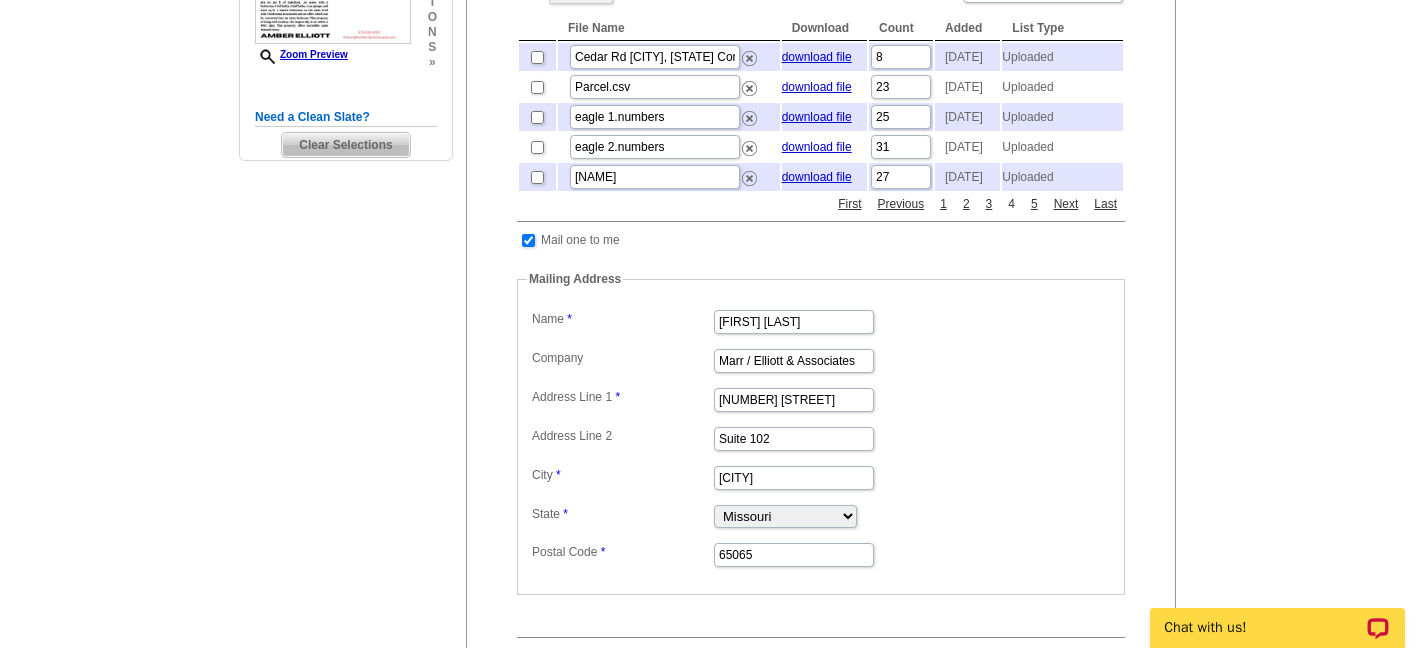 click on "4" at bounding box center [1011, 204] 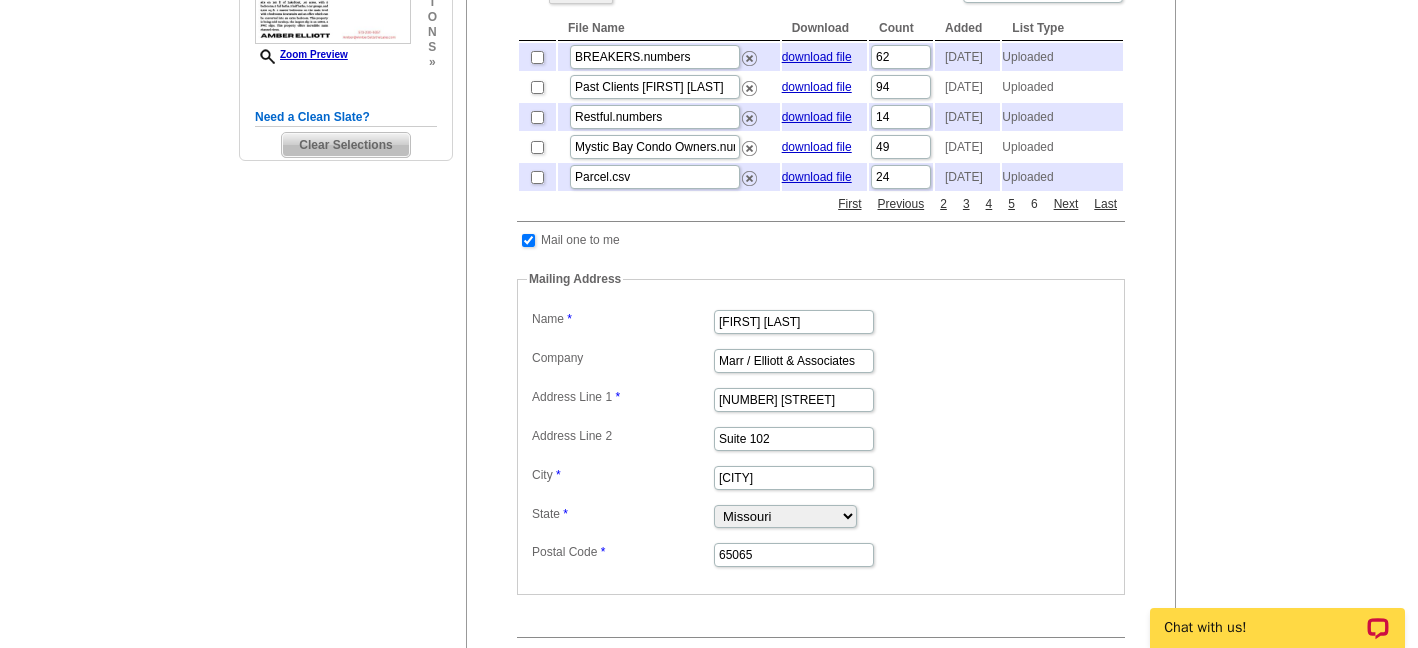 click on "6" at bounding box center [1034, 204] 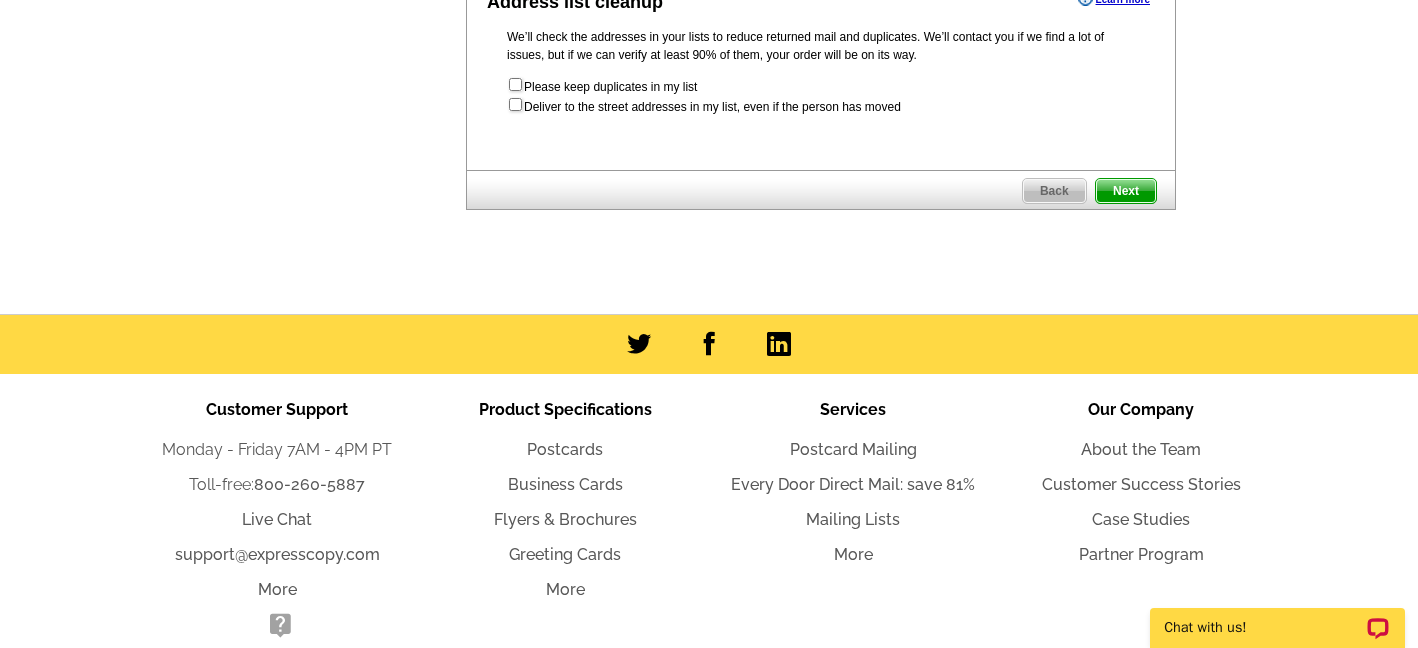 scroll, scrollTop: 1256, scrollLeft: 0, axis: vertical 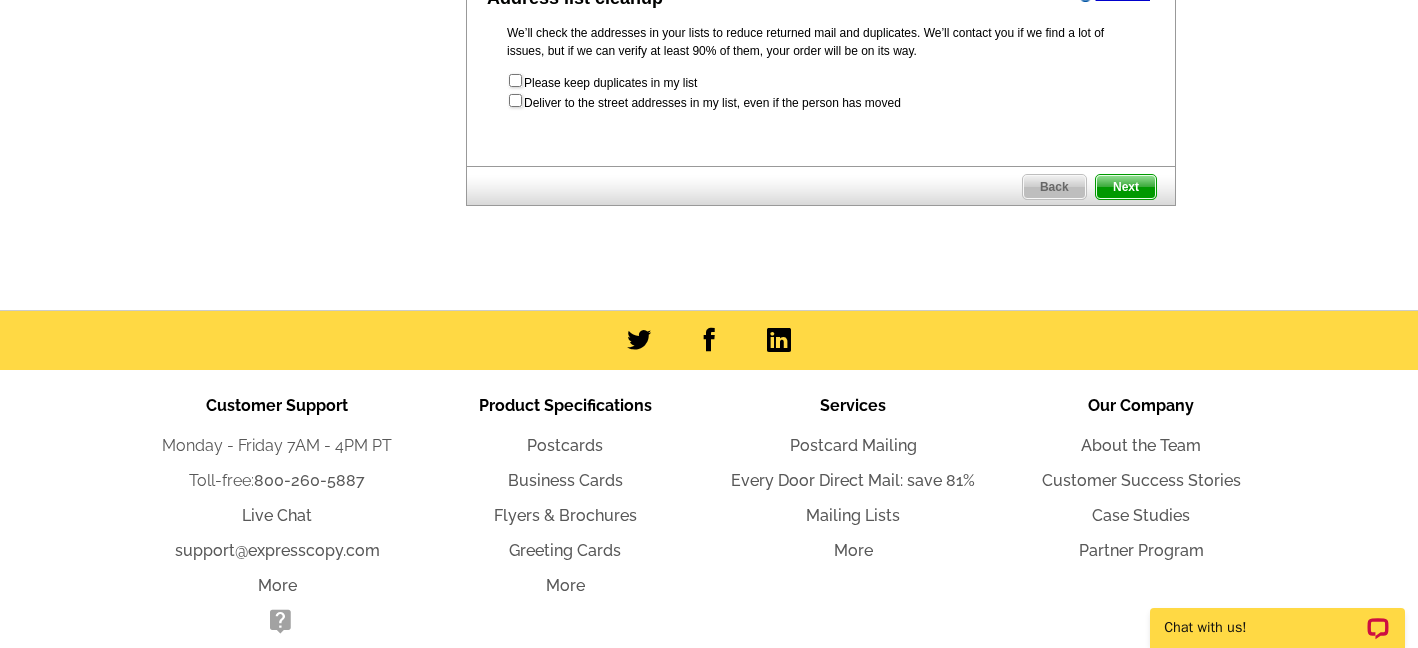 click on "Next" at bounding box center (1126, 187) 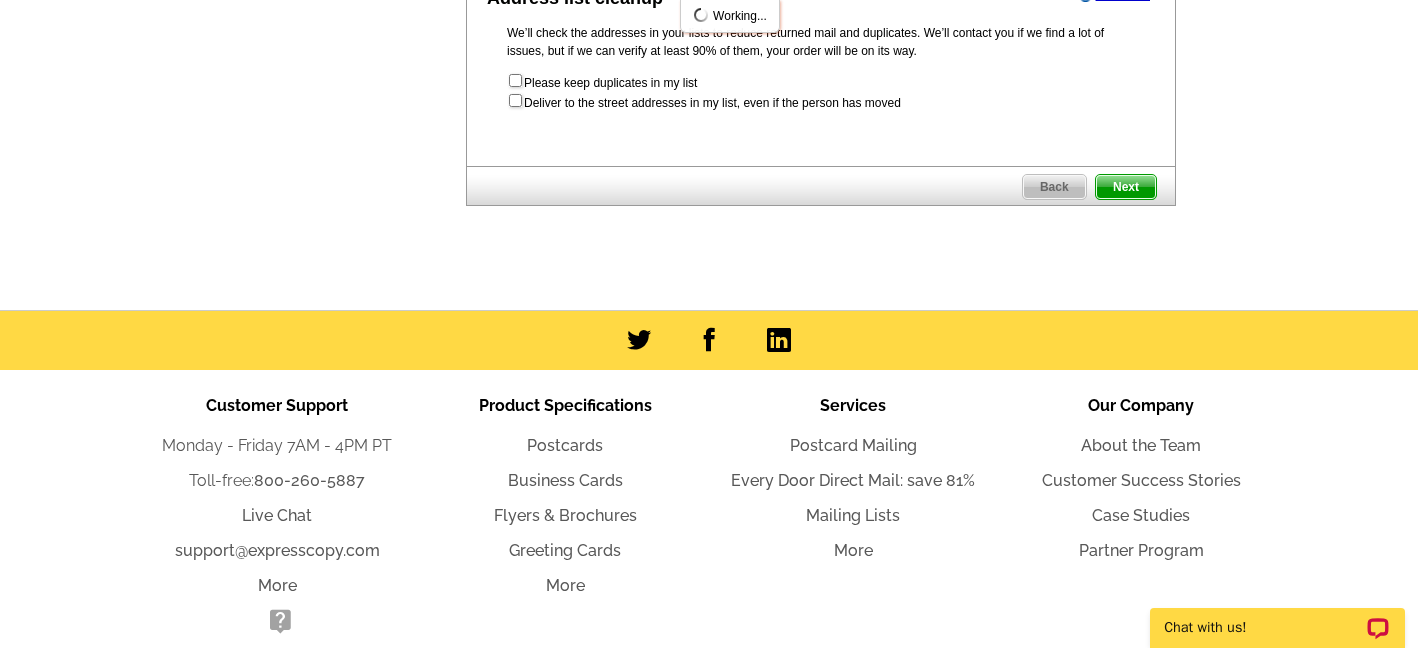 scroll, scrollTop: 0, scrollLeft: 0, axis: both 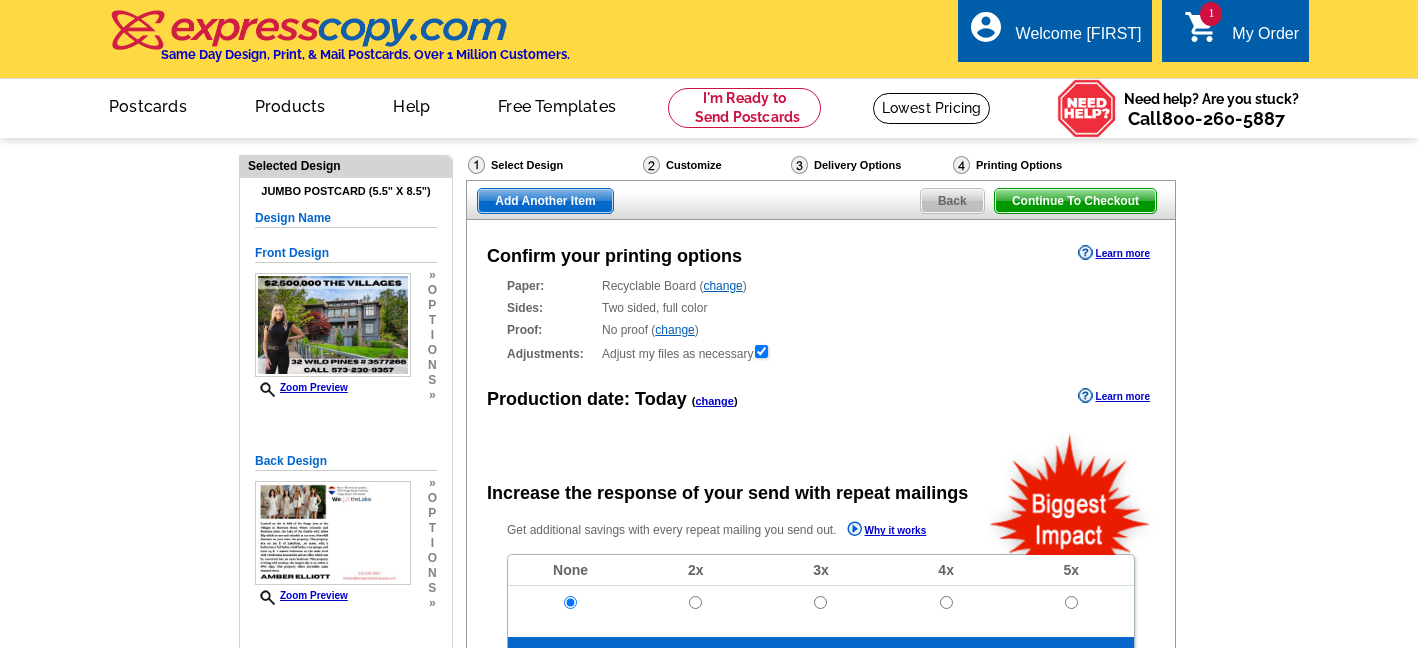 radio on "false" 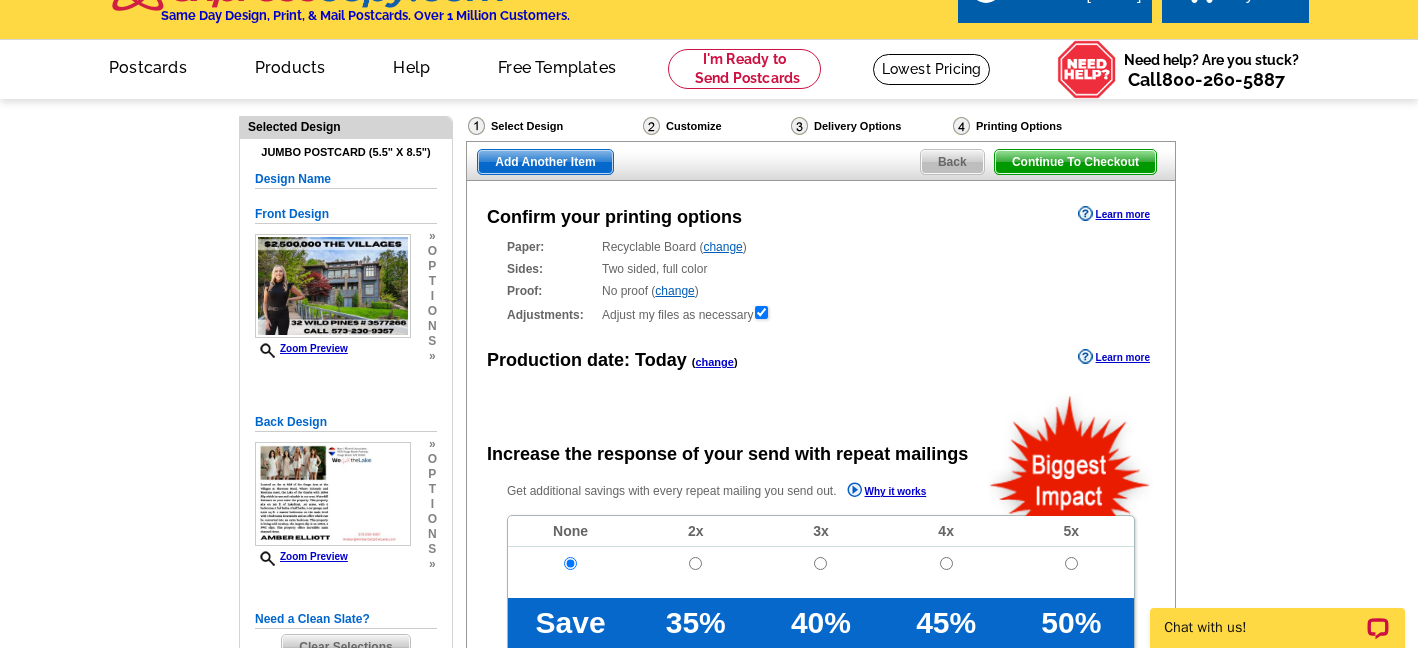 scroll, scrollTop: 0, scrollLeft: 0, axis: both 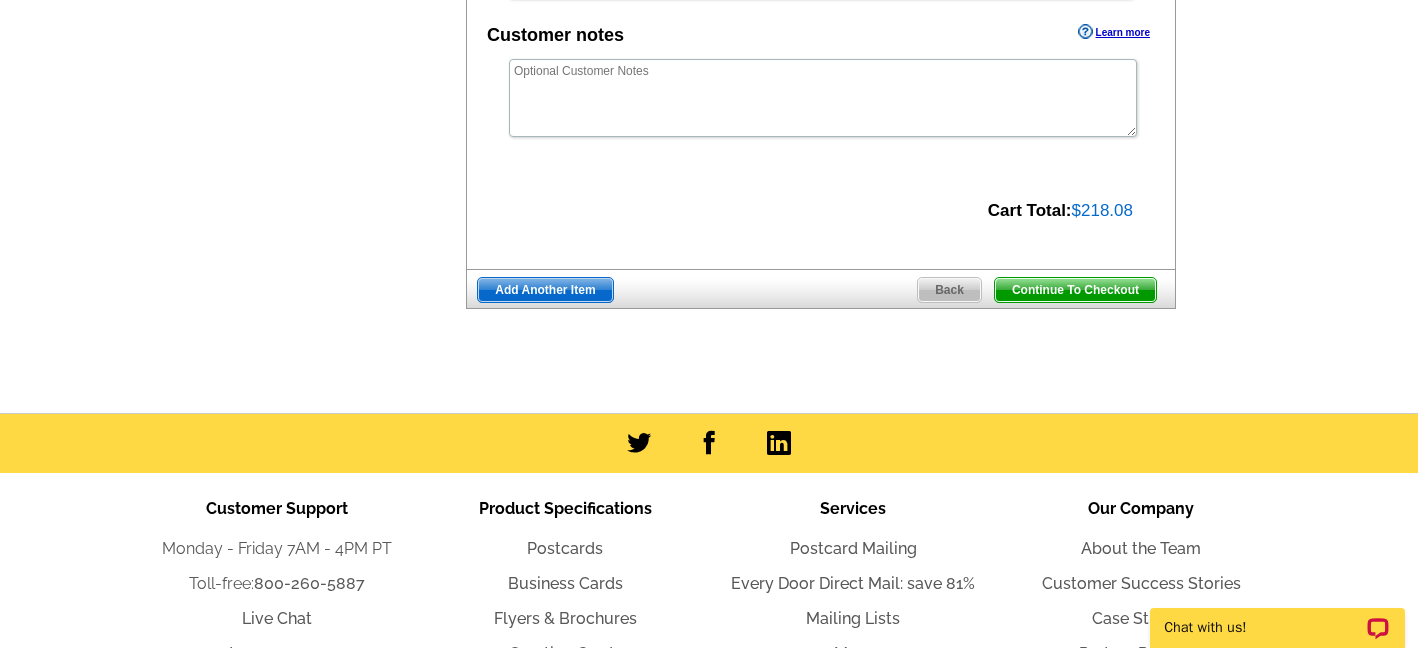 click on "Continue To Checkout" at bounding box center (1075, 290) 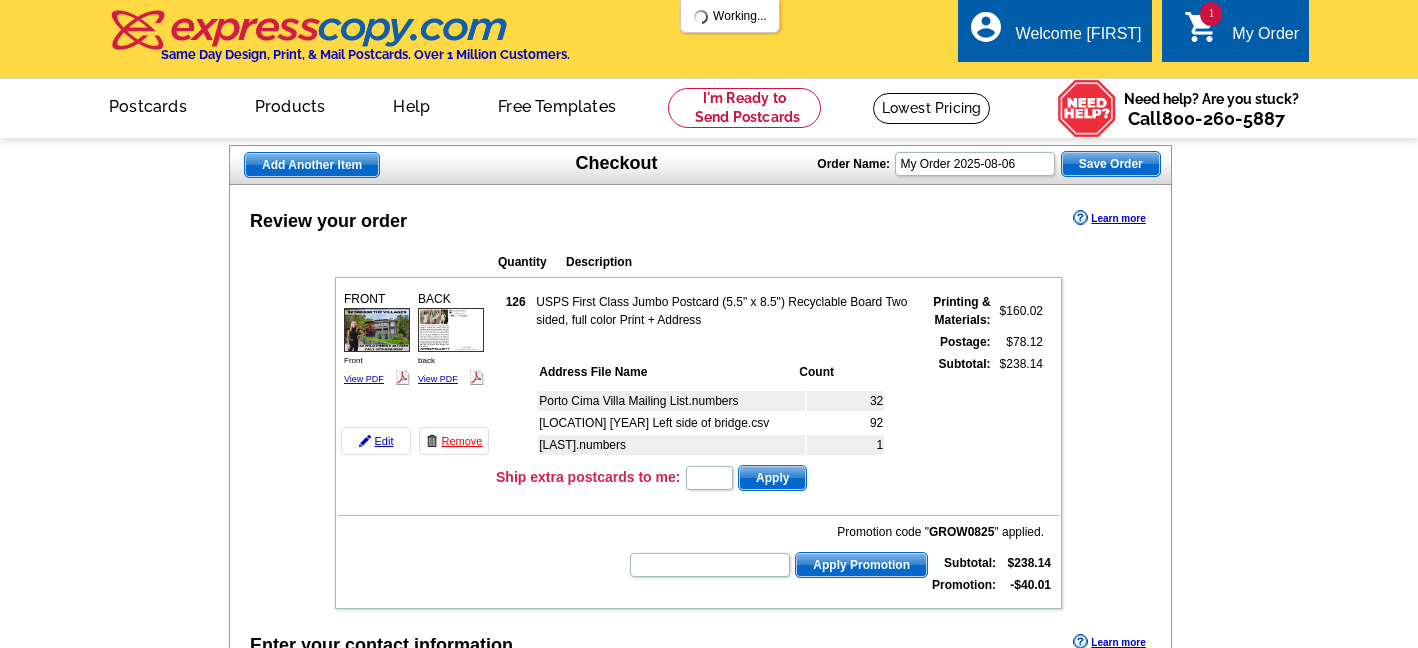 scroll, scrollTop: 0, scrollLeft: 0, axis: both 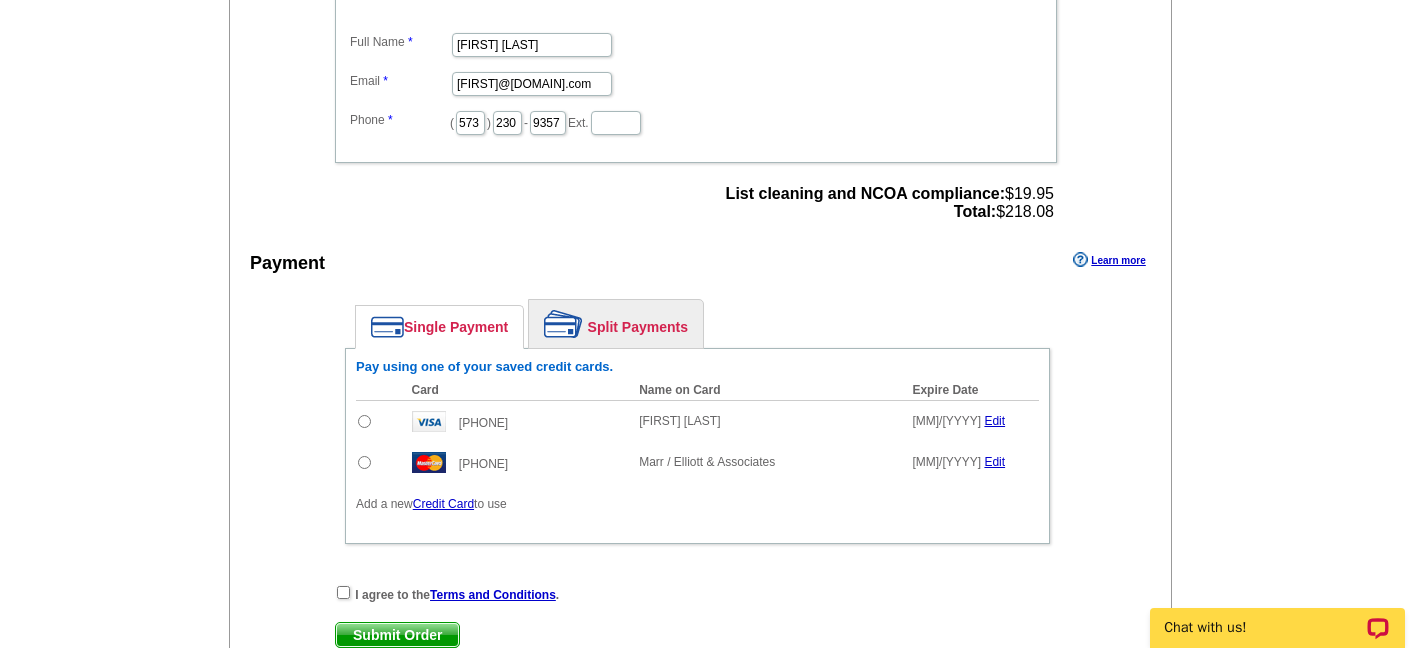 click at bounding box center (364, 421) 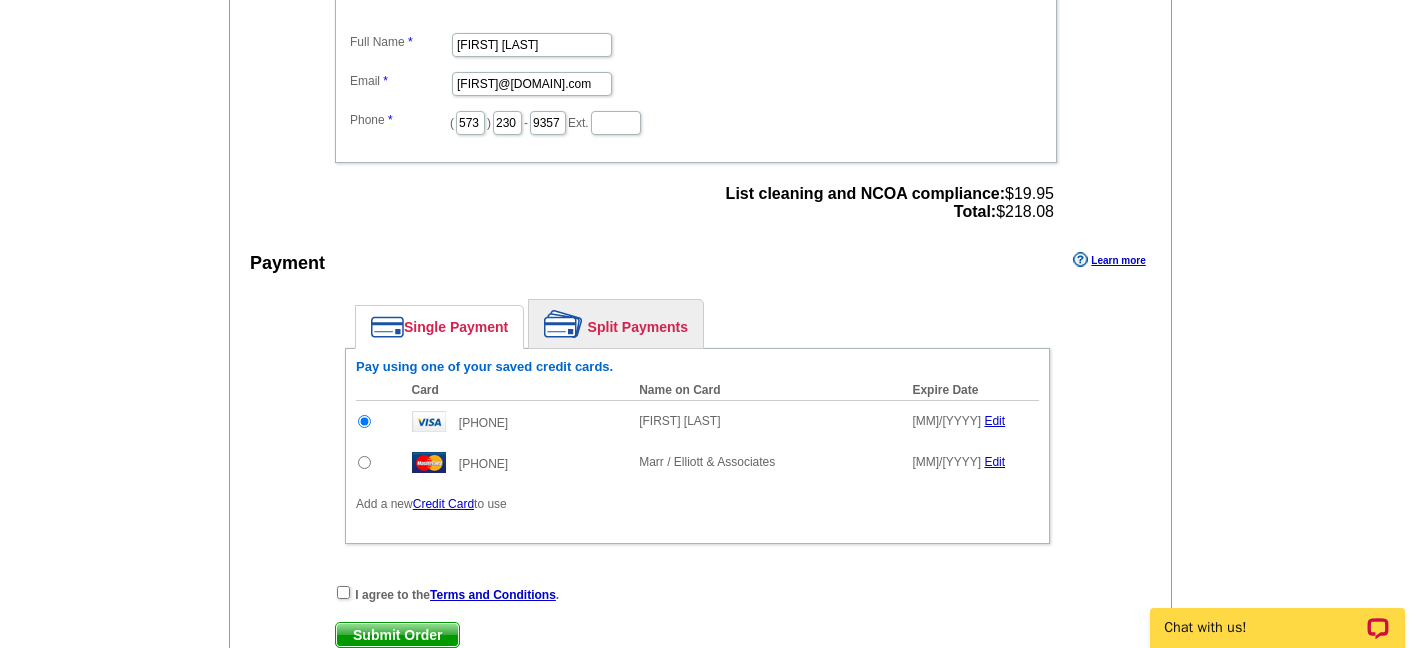 scroll, scrollTop: 0, scrollLeft: 0, axis: both 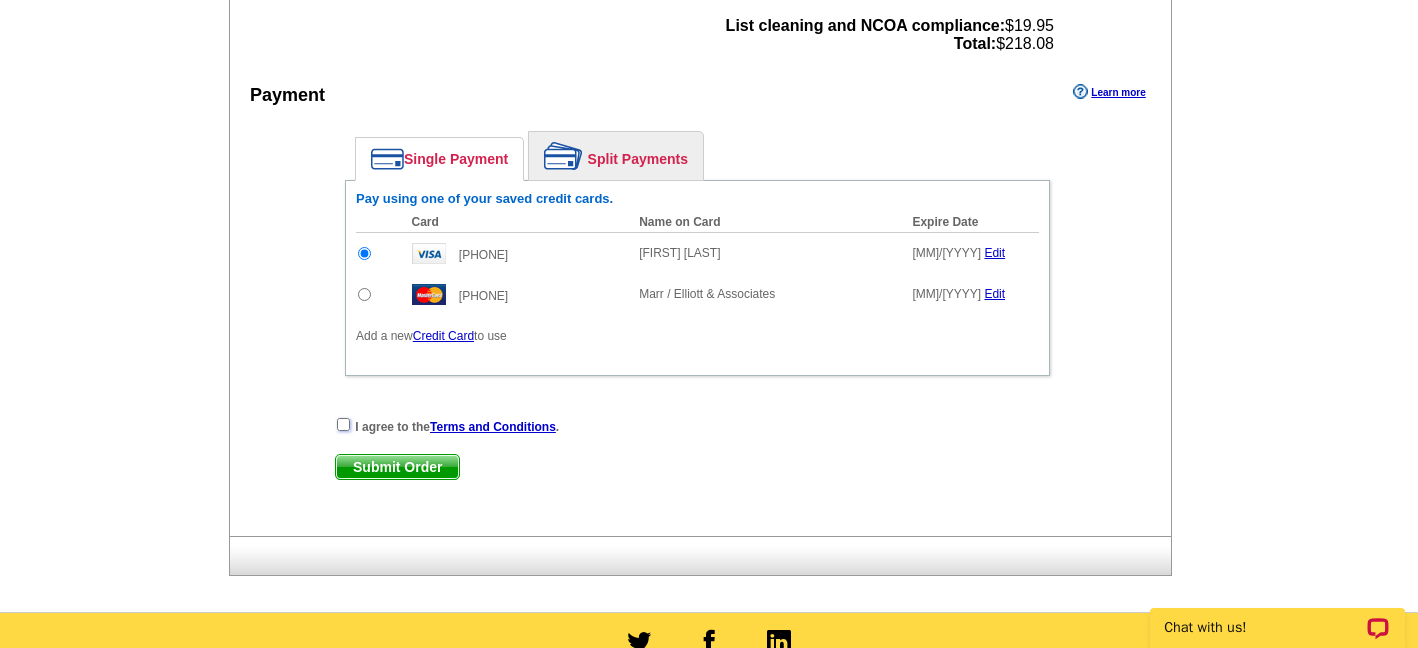 click at bounding box center [343, 424] 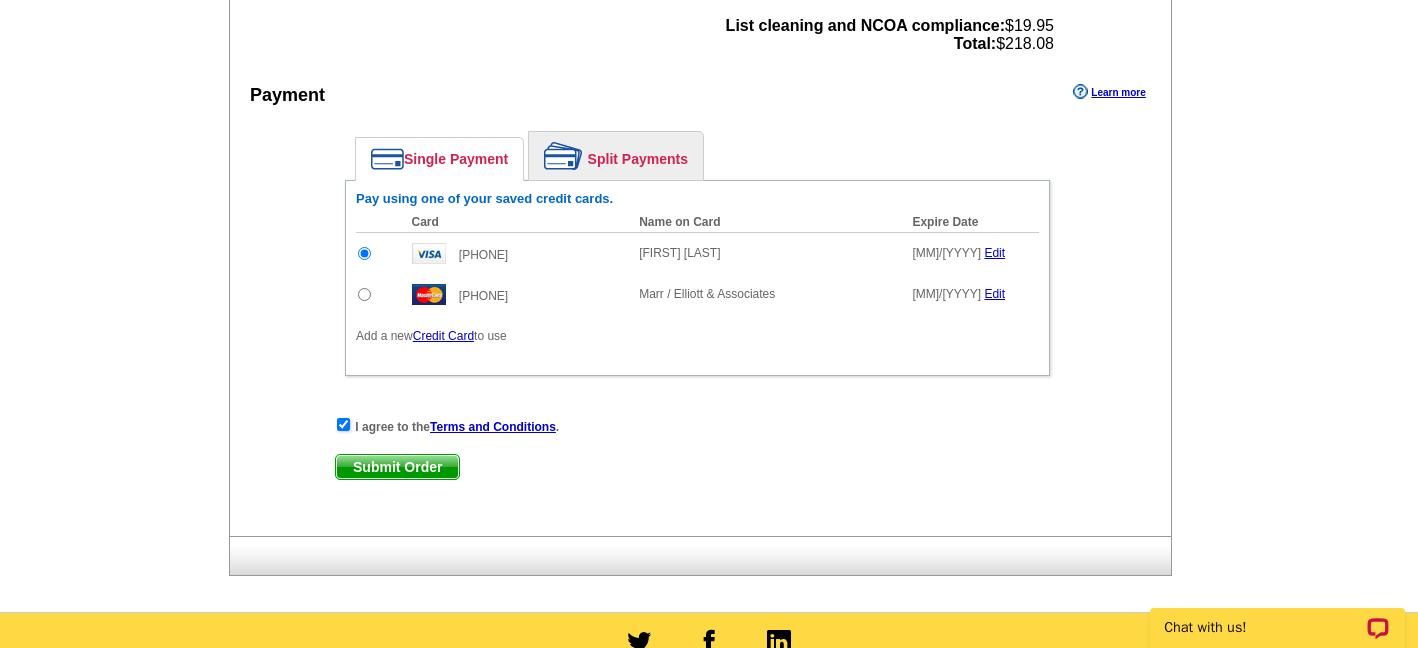 click on "Submit Order" at bounding box center [397, 467] 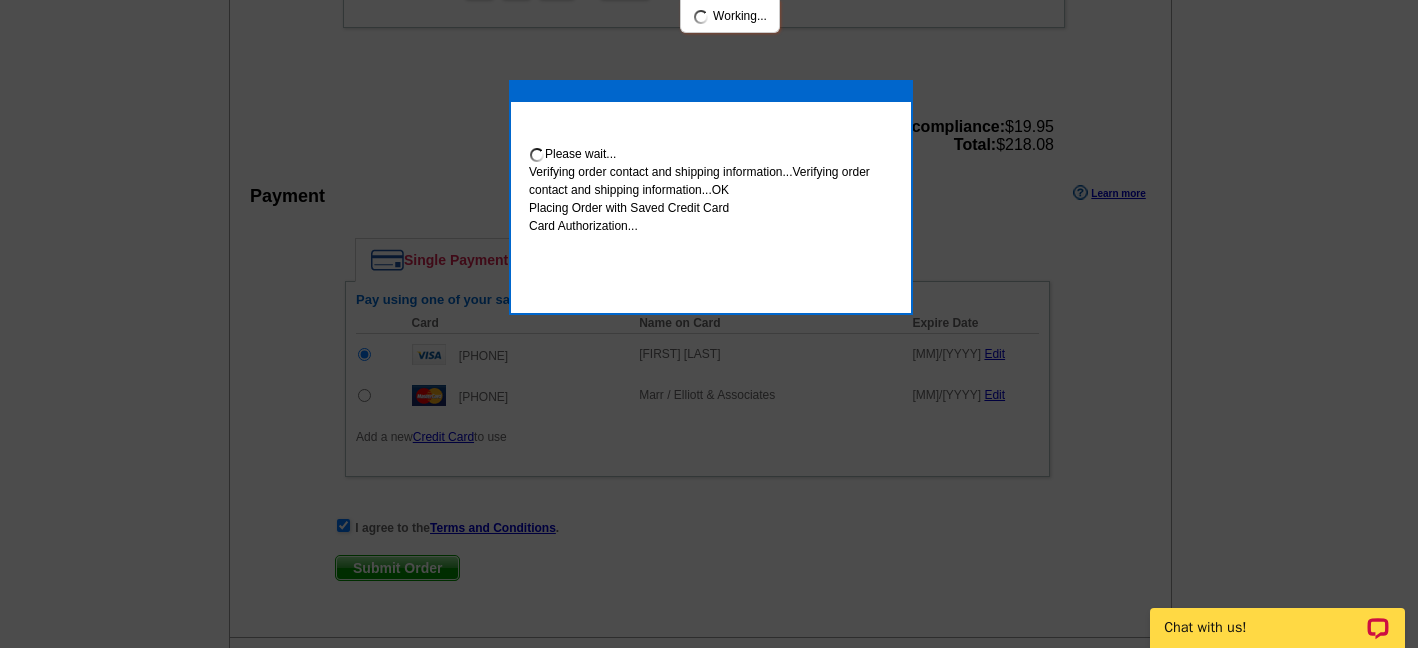 scroll, scrollTop: 994, scrollLeft: 0, axis: vertical 